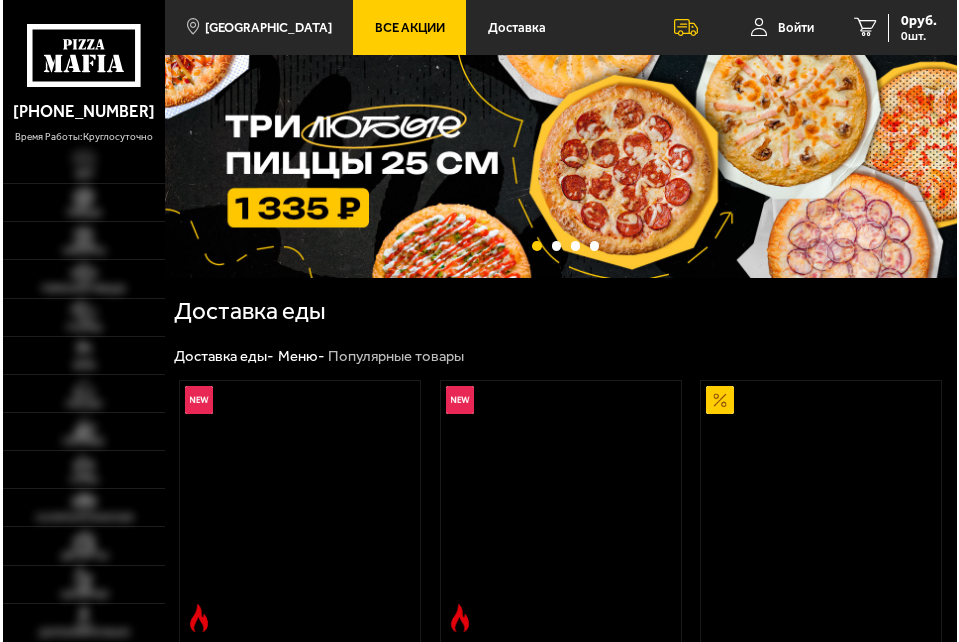 scroll, scrollTop: 0, scrollLeft: 0, axis: both 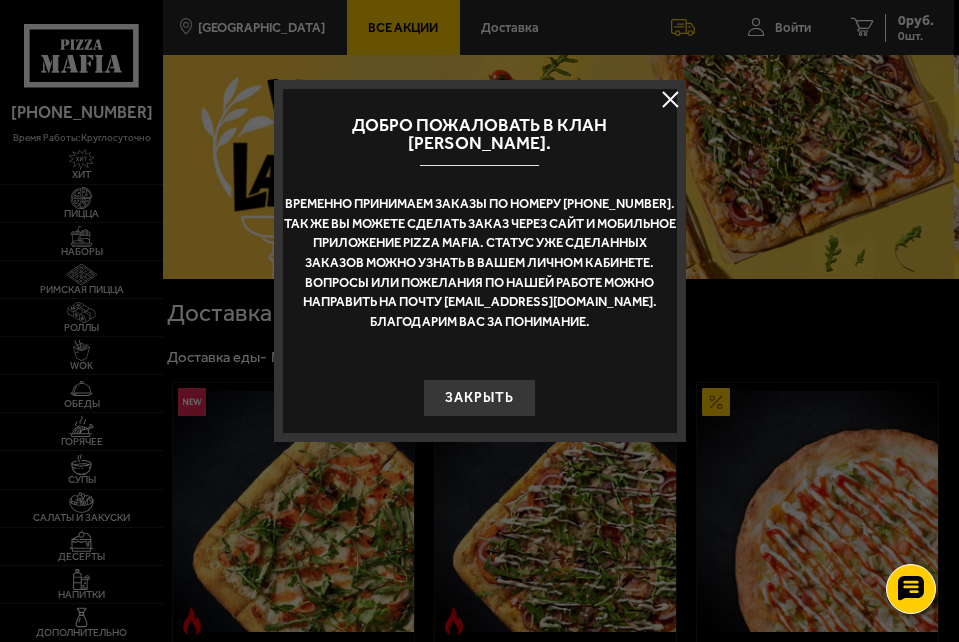 click at bounding box center (671, 100) 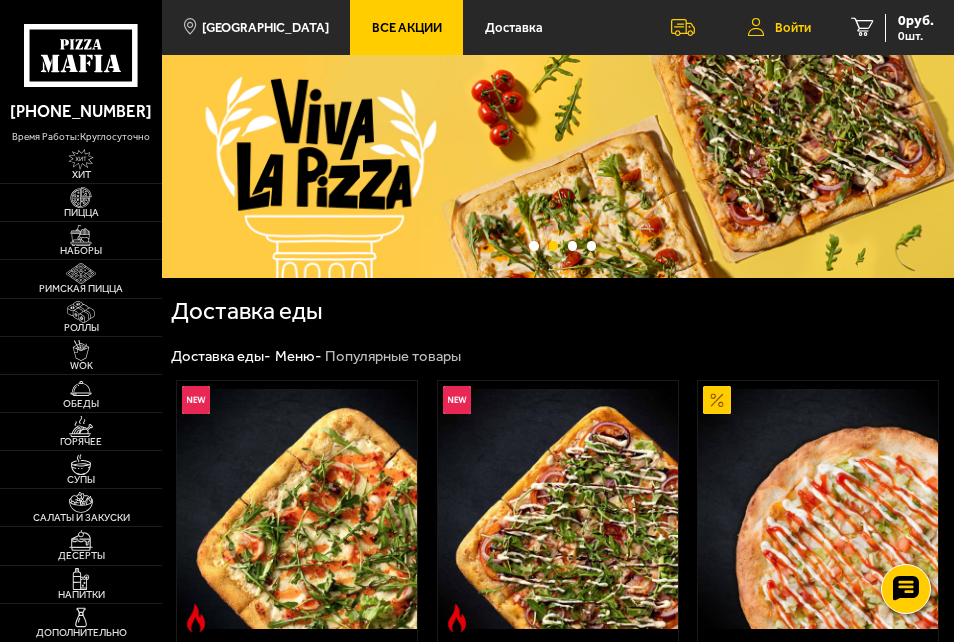 click on "Войти" at bounding box center [793, 27] 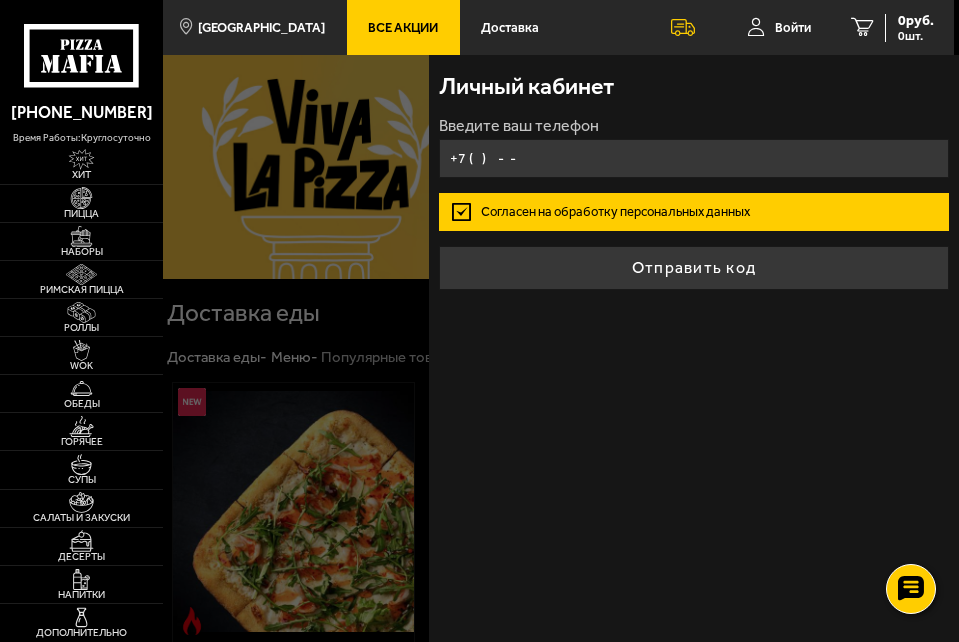click on "+7 (   )    -  -" at bounding box center (694, 158) 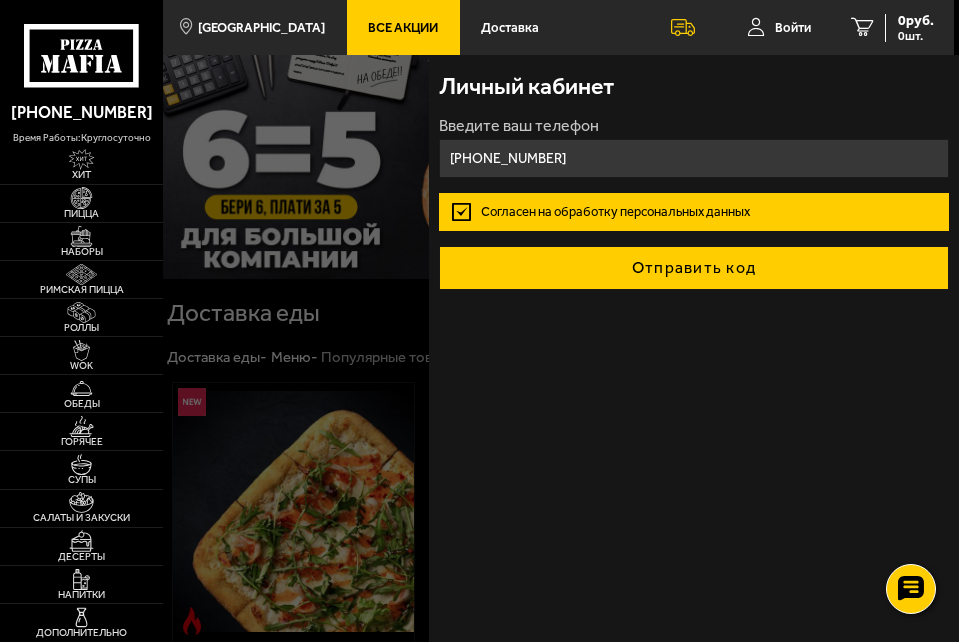 type on "[PHONE_NUMBER]" 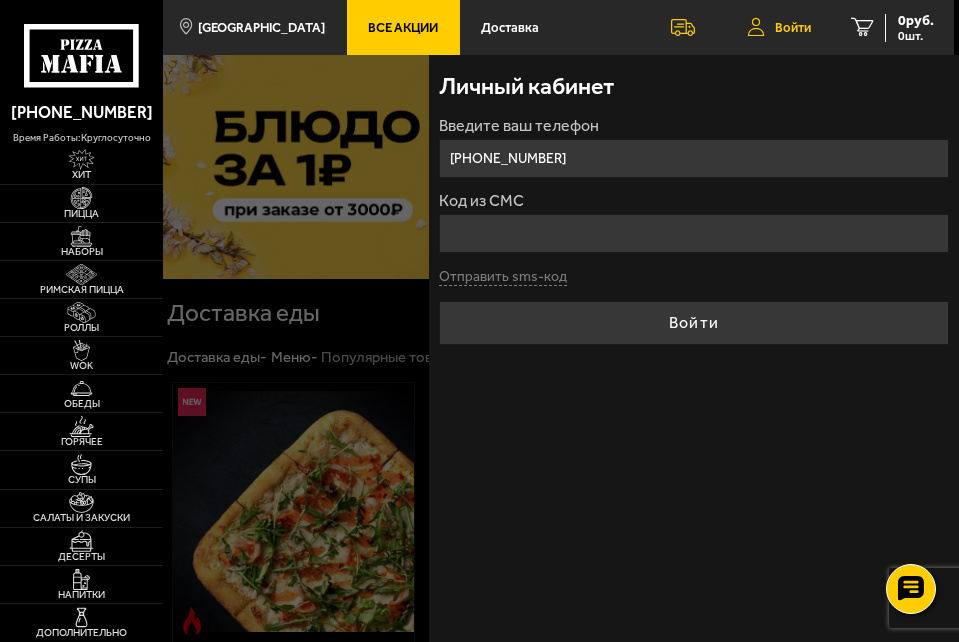 click on "Войти" at bounding box center (793, 27) 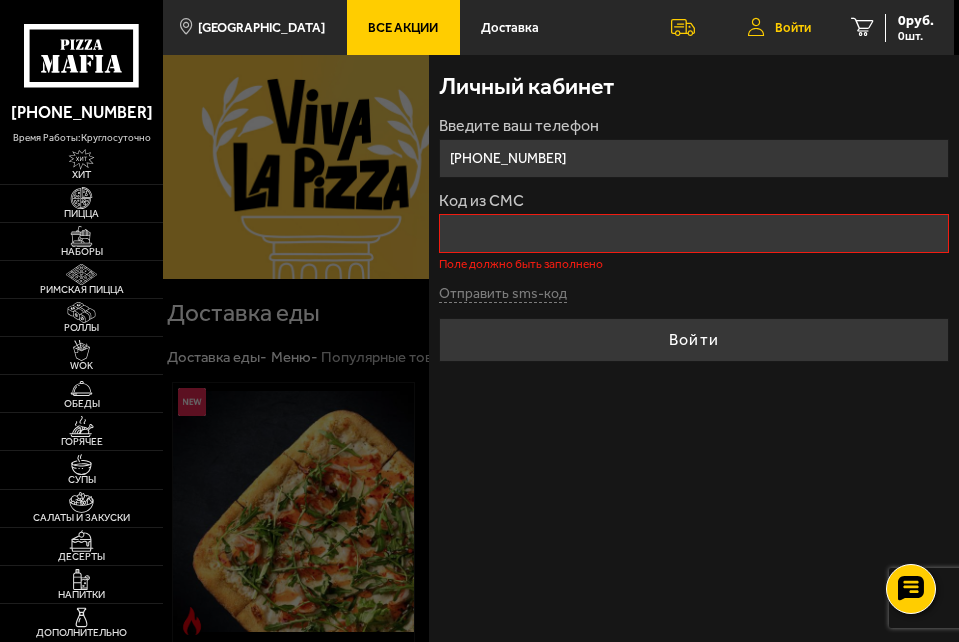 click on "Войти" at bounding box center [793, 27] 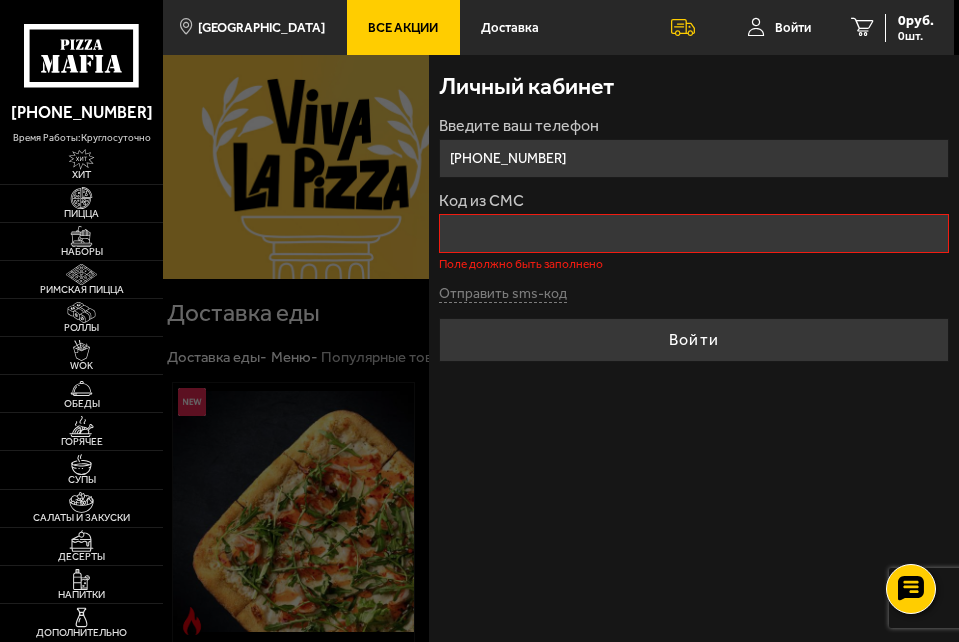 click 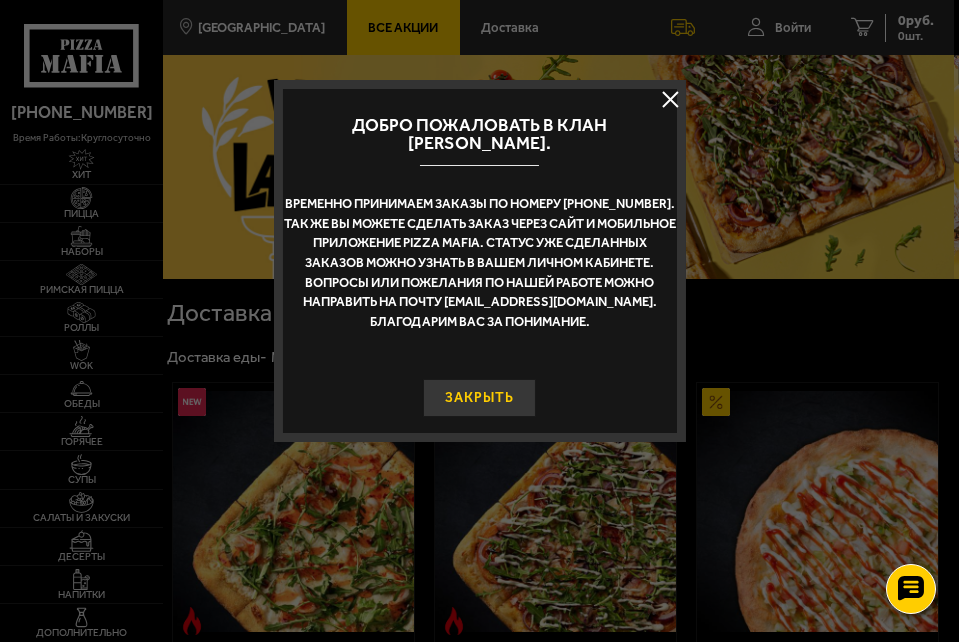 click on "Закрыть" at bounding box center (479, 397) 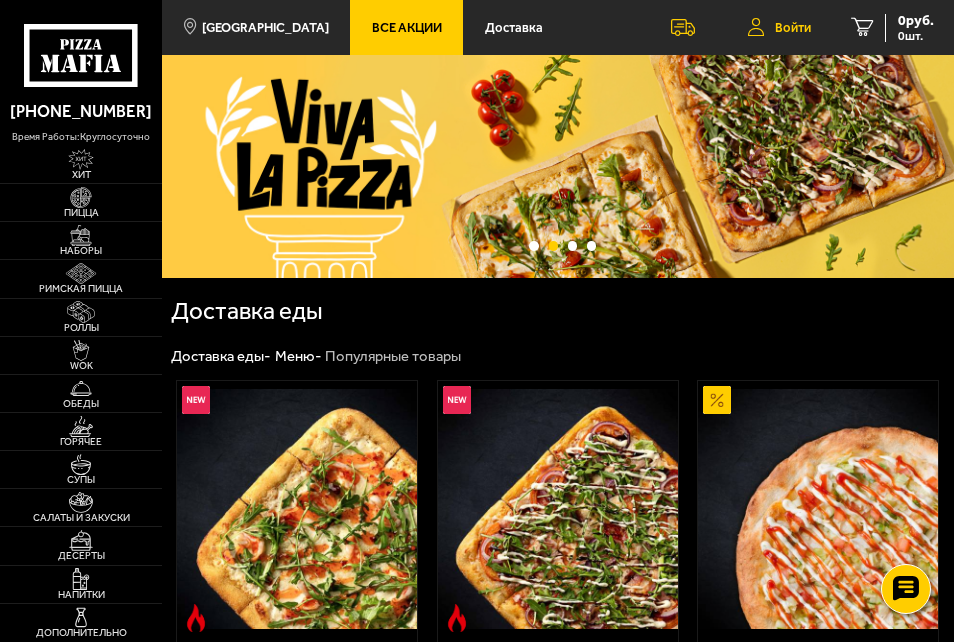 click on "Войти" at bounding box center (793, 27) 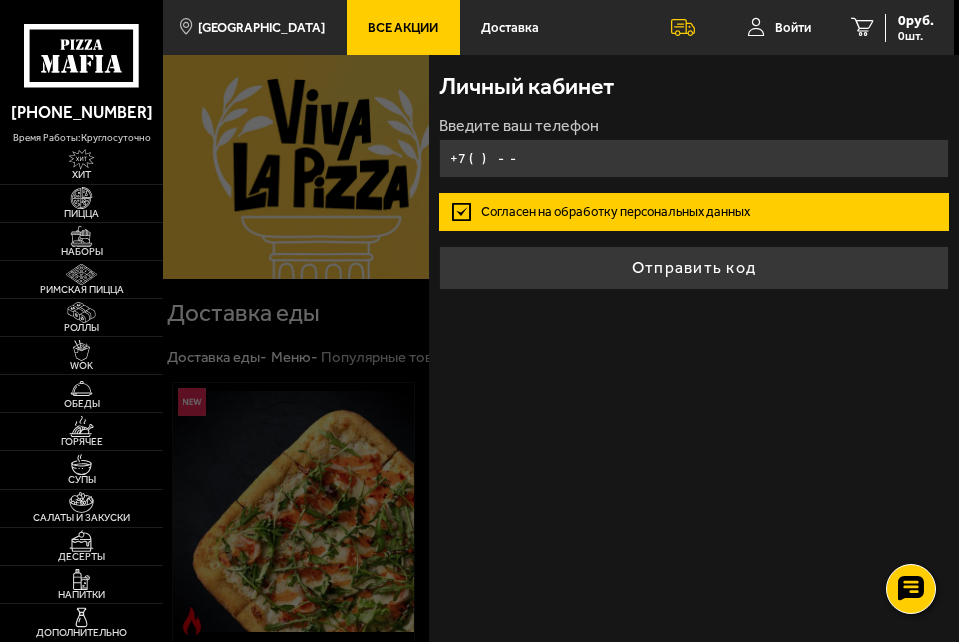 click on "+7 (   )    -  -" at bounding box center [694, 158] 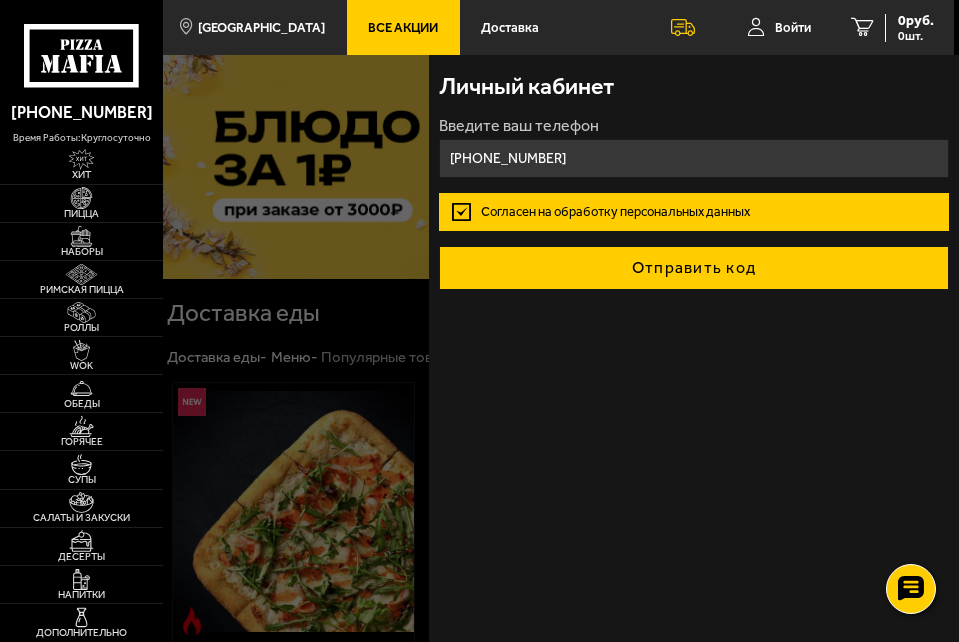 type on "[PHONE_NUMBER]" 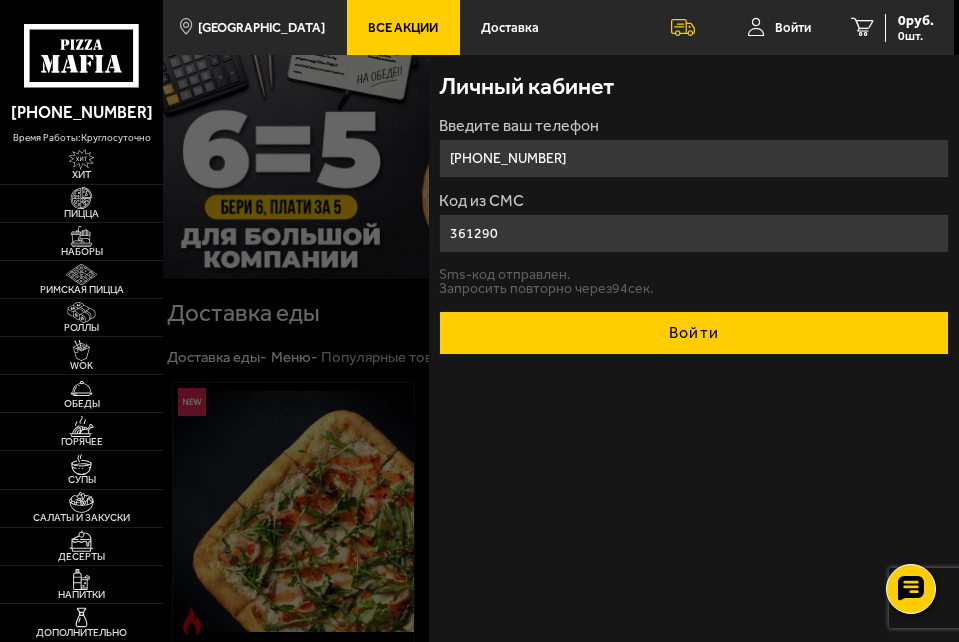 type on "361290" 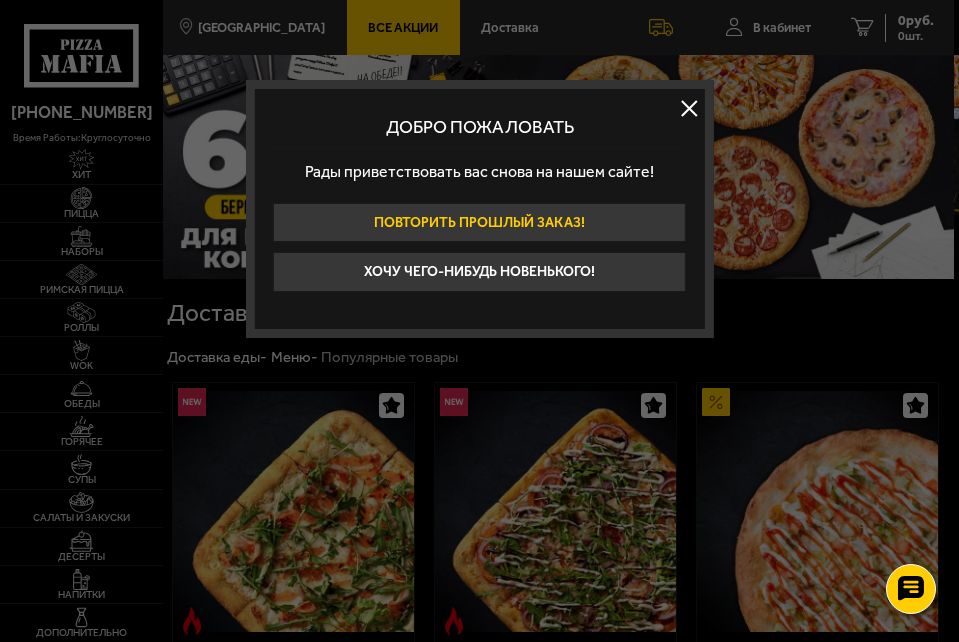 click on "Повторить прошлый заказ!" at bounding box center [479, 222] 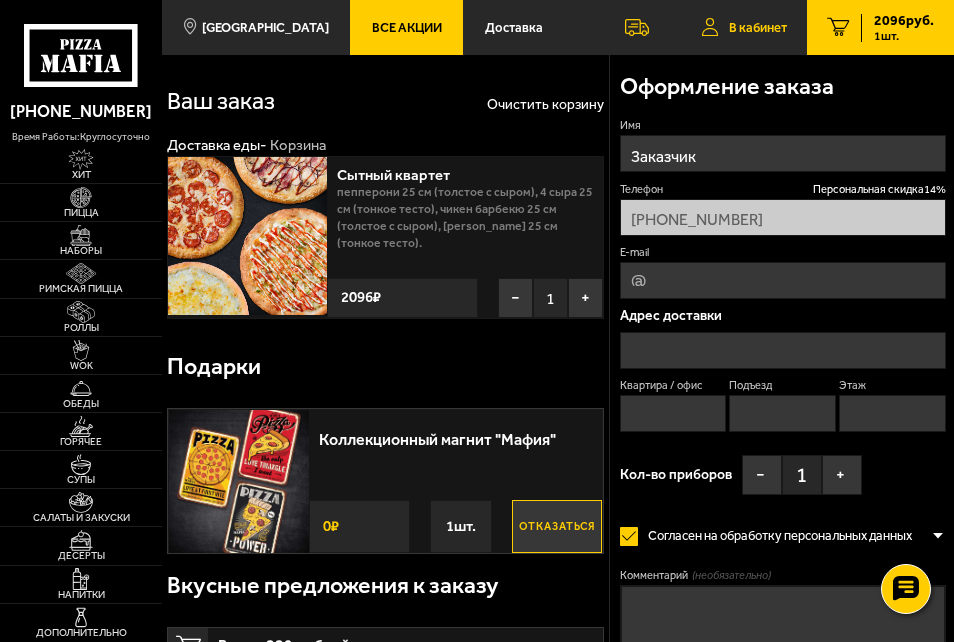 click on "В кабинет" at bounding box center [744, 27] 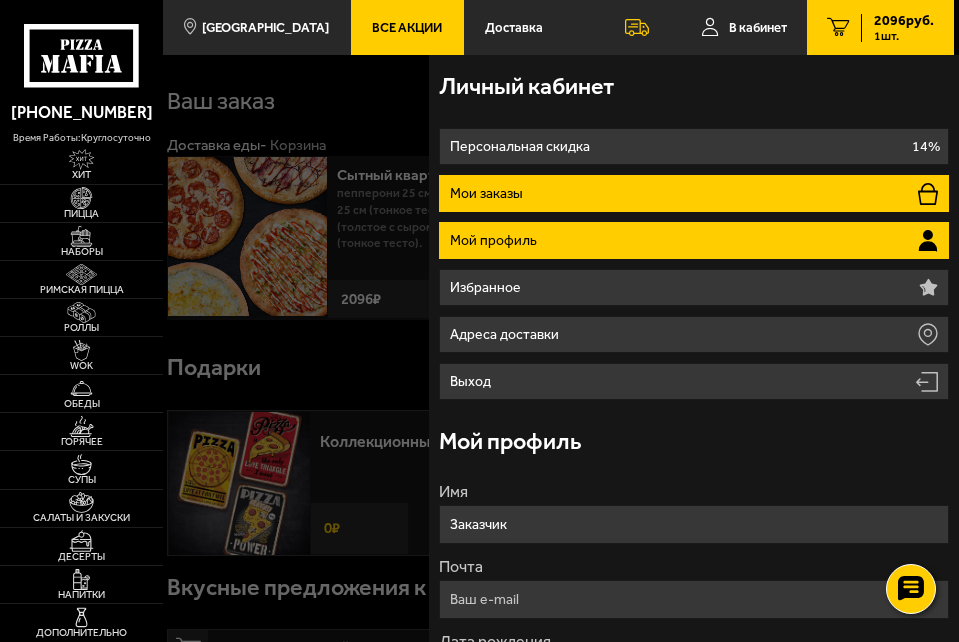 click on "Мои заказы" at bounding box center [694, 193] 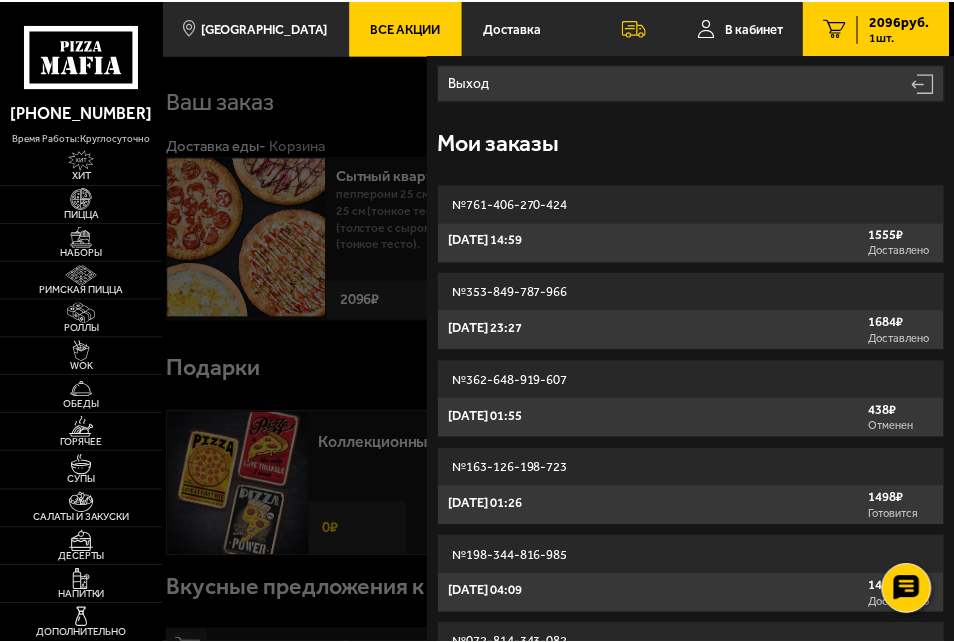 scroll, scrollTop: 300, scrollLeft: 0, axis: vertical 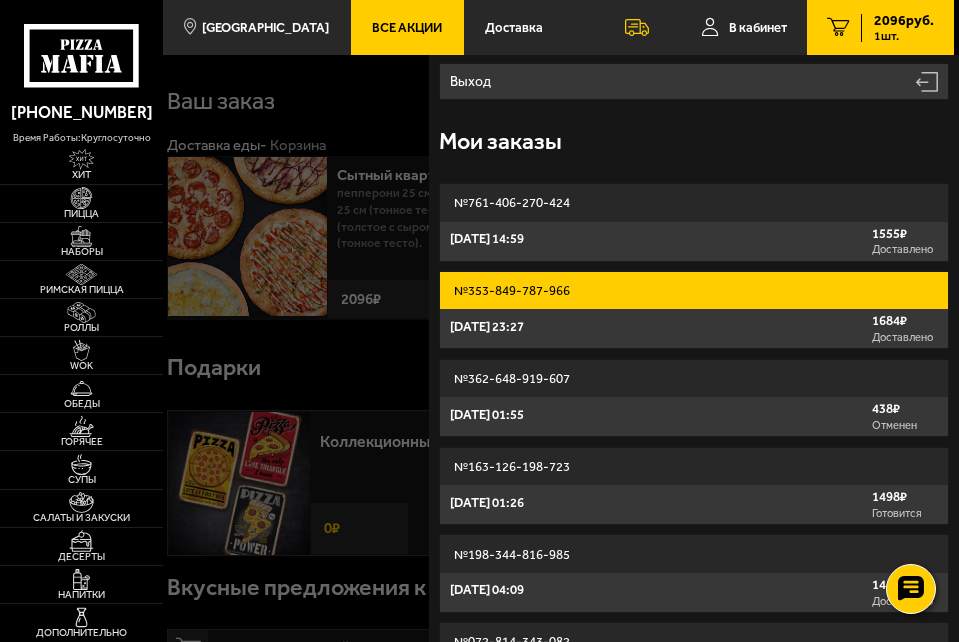 click on "№  353-849-787-966" at bounding box center [694, 290] 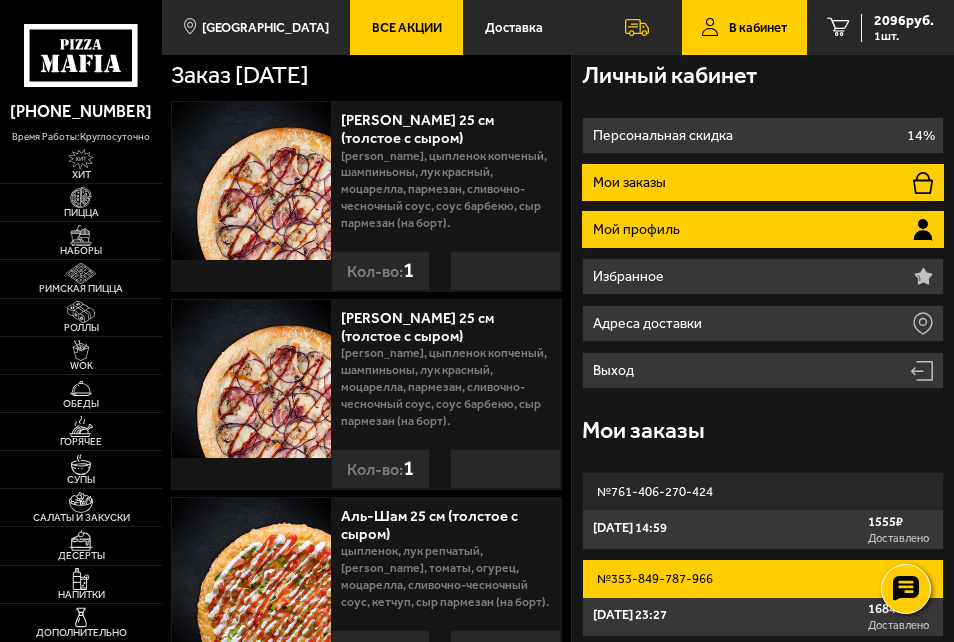 scroll, scrollTop: 0, scrollLeft: 0, axis: both 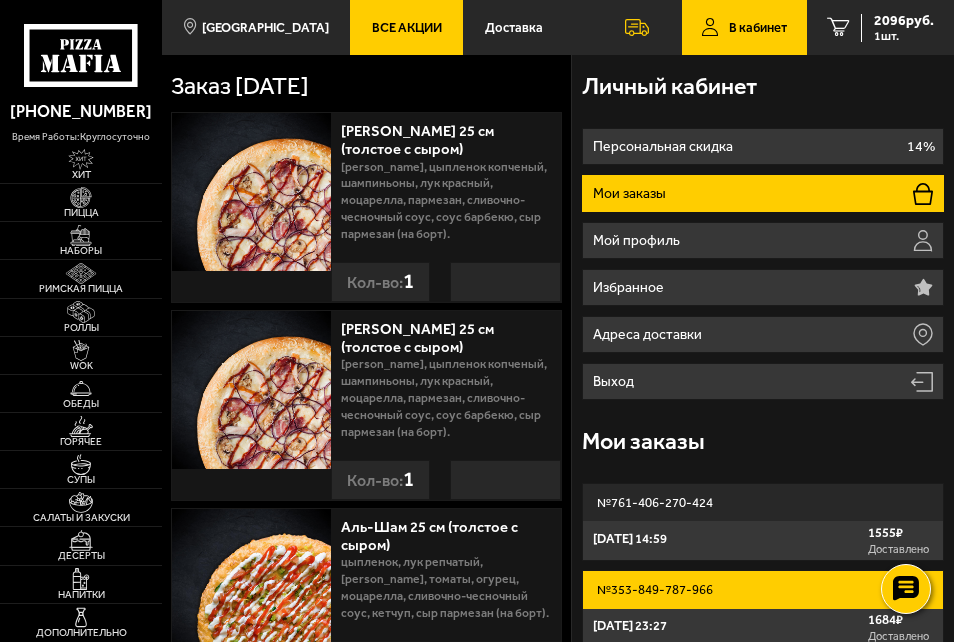 click at bounding box center (710, 27) 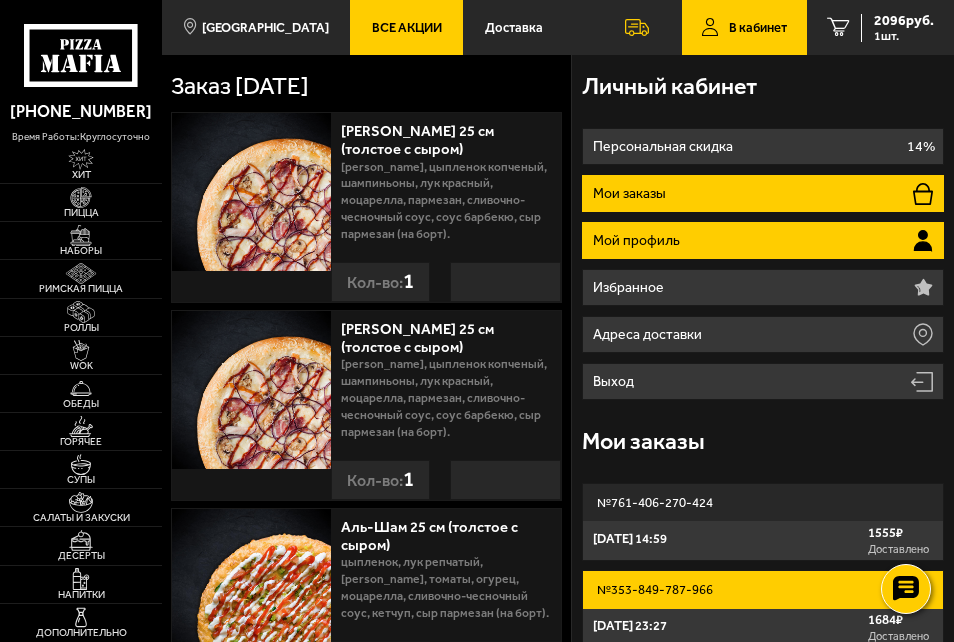click on "Мой профиль" at bounding box center (639, 241) 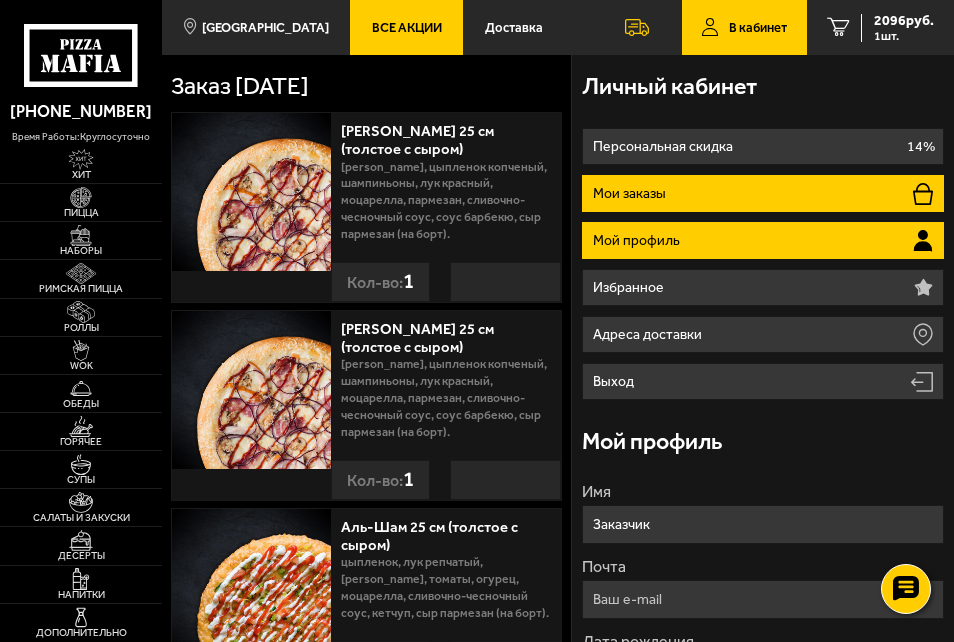 click on "Мои заказы" at bounding box center (763, 193) 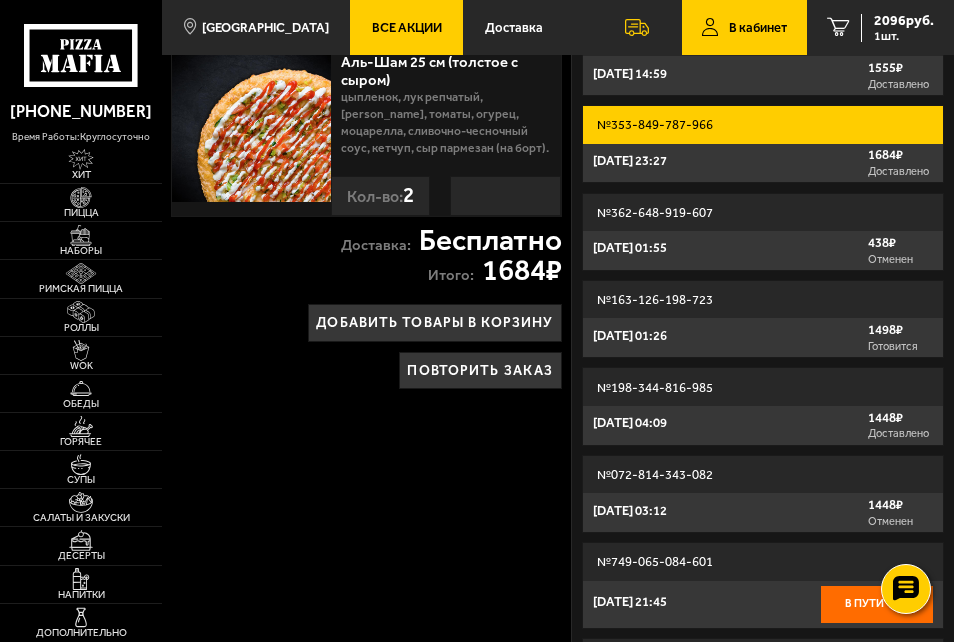 scroll, scrollTop: 500, scrollLeft: 0, axis: vertical 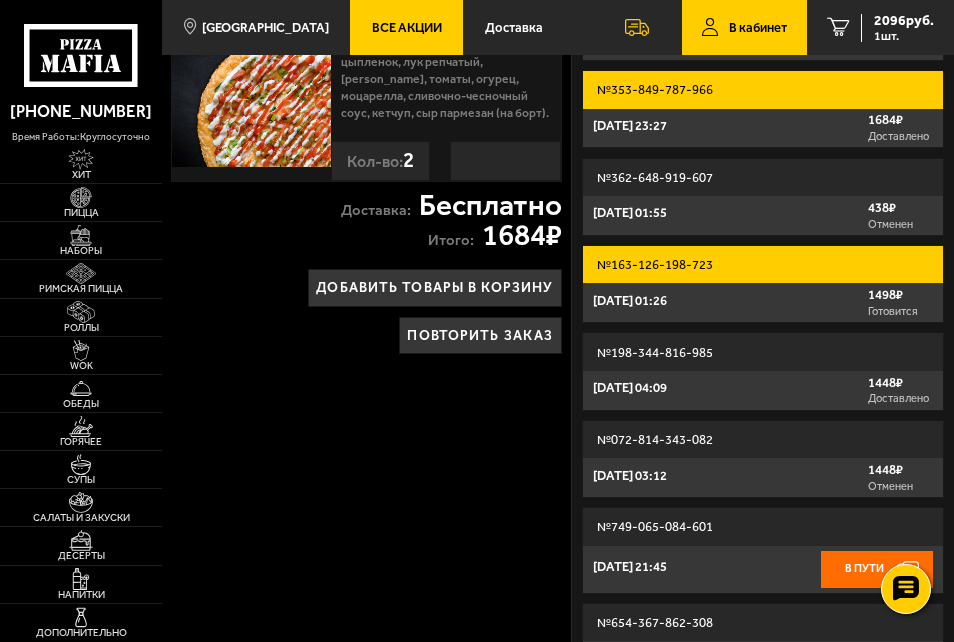 click on "[DATE] 01:26" at bounding box center [630, 300] 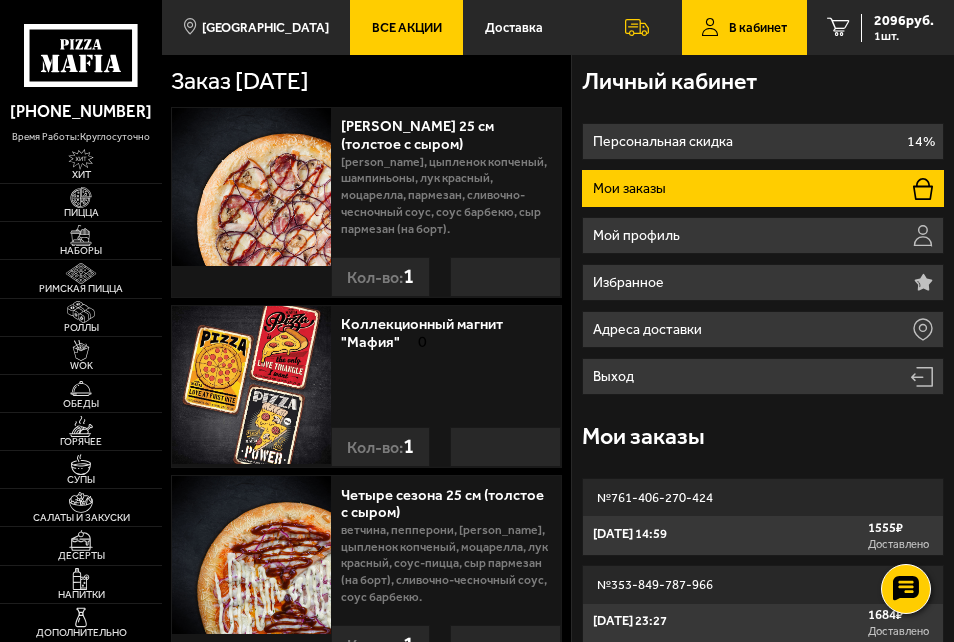 scroll, scrollTop: 0, scrollLeft: 0, axis: both 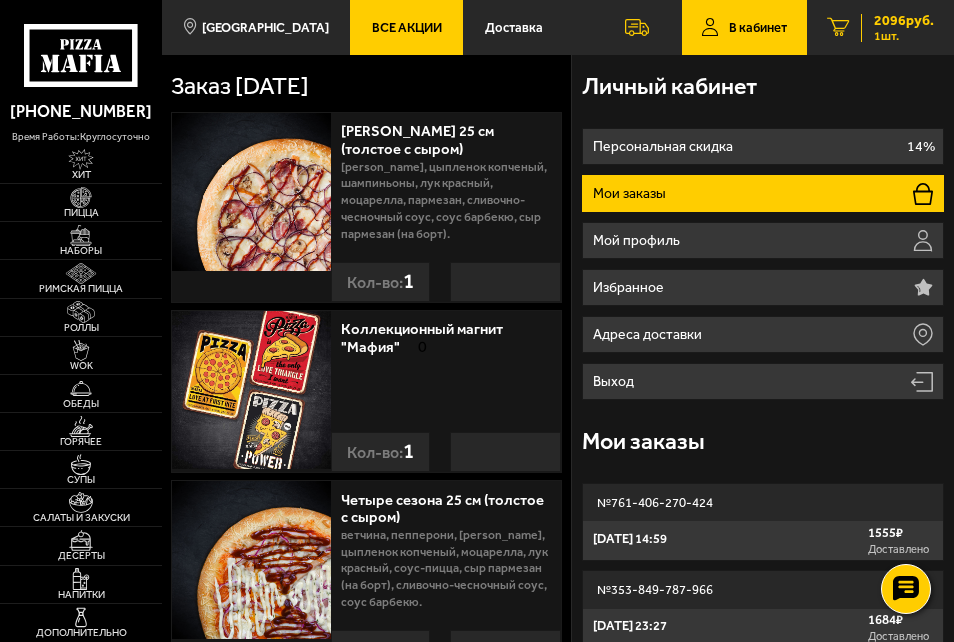 click on "2096  руб." at bounding box center (904, 21) 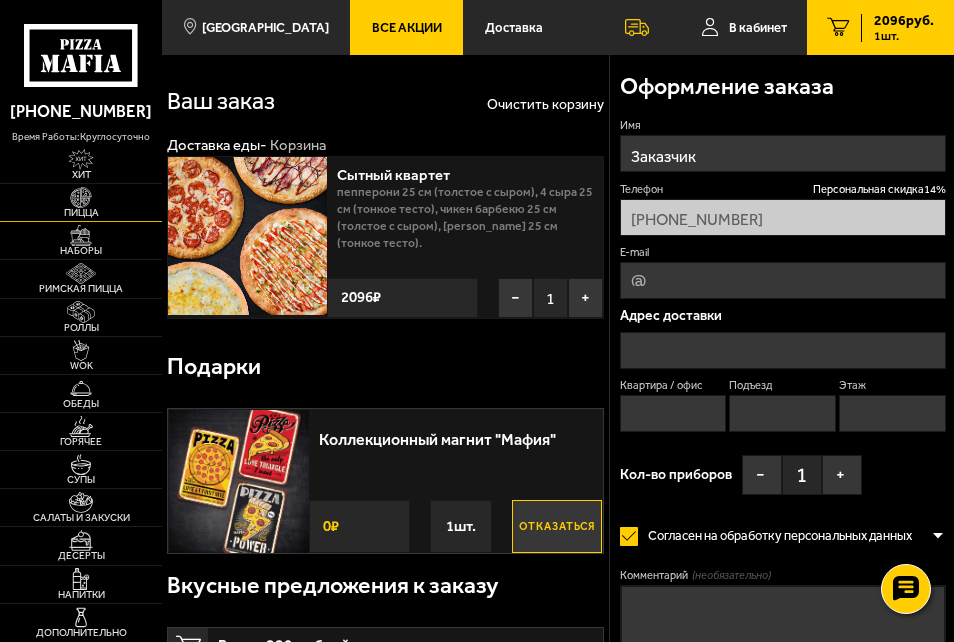 click at bounding box center (81, 197) 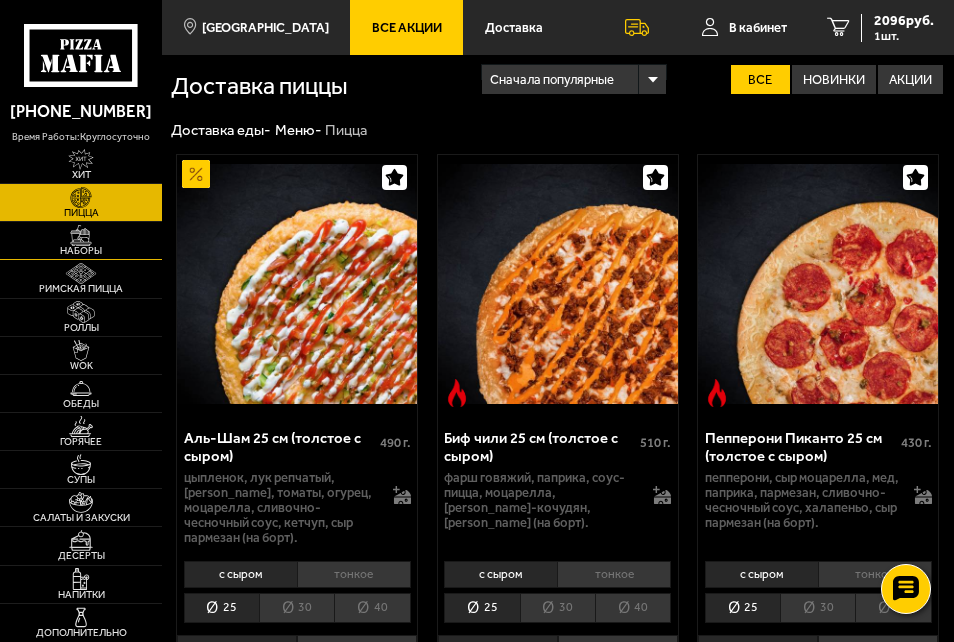 click on "Наборы" at bounding box center [81, 251] 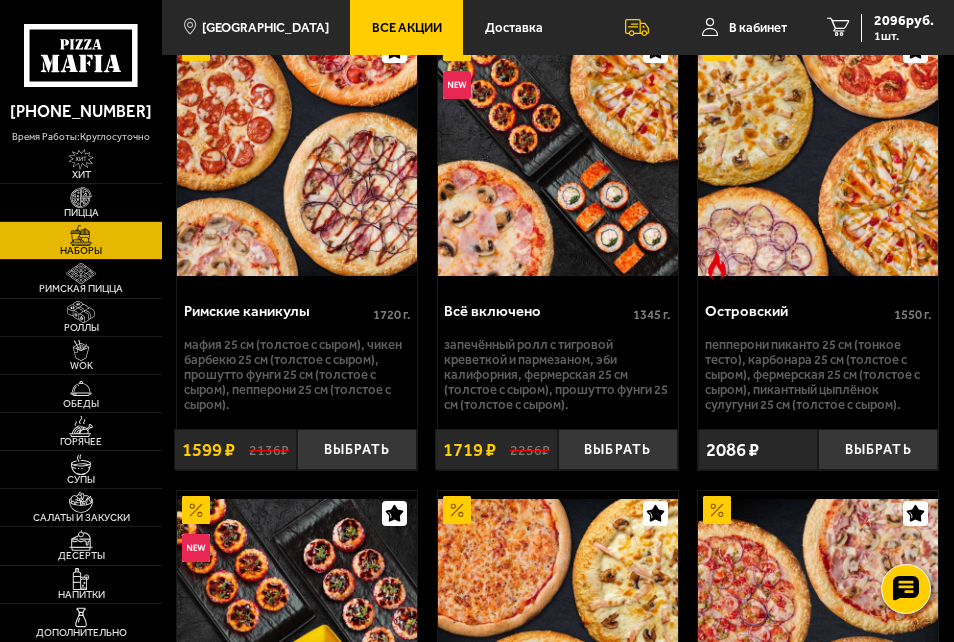 scroll, scrollTop: 2400, scrollLeft: 0, axis: vertical 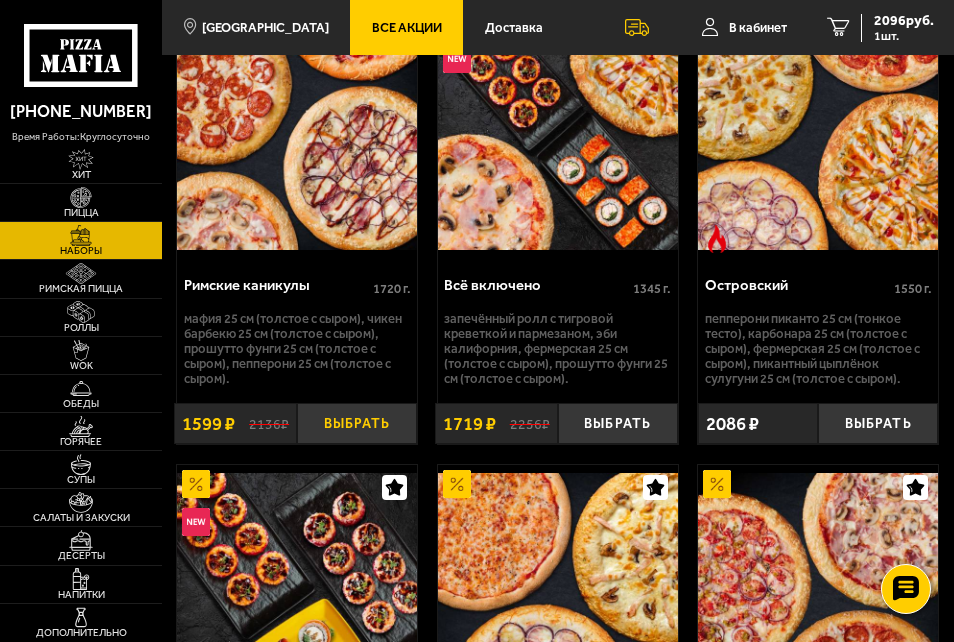 click on "Выбрать" at bounding box center [357, 423] 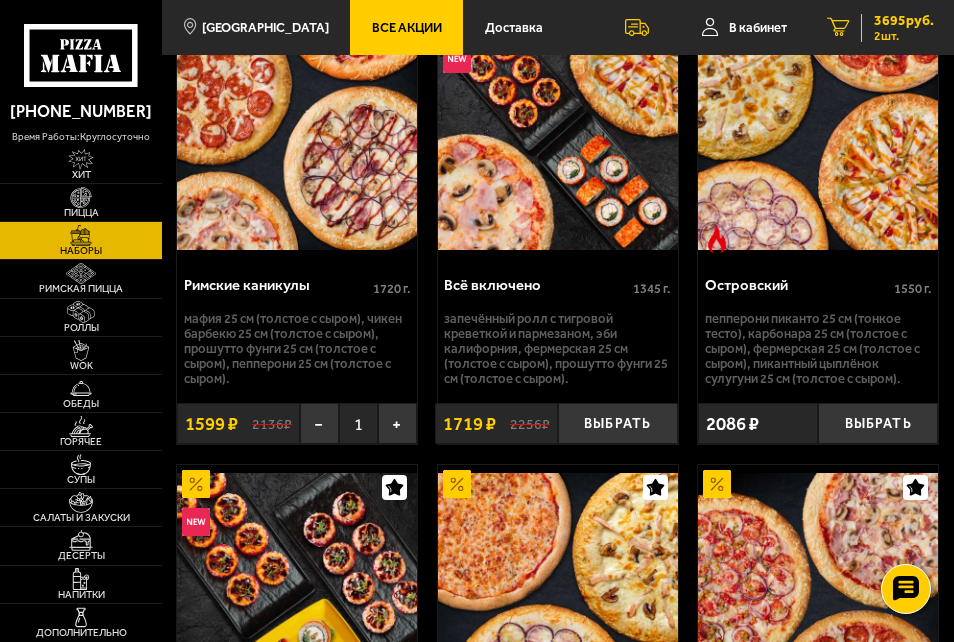 click on "3695  руб." at bounding box center (904, 21) 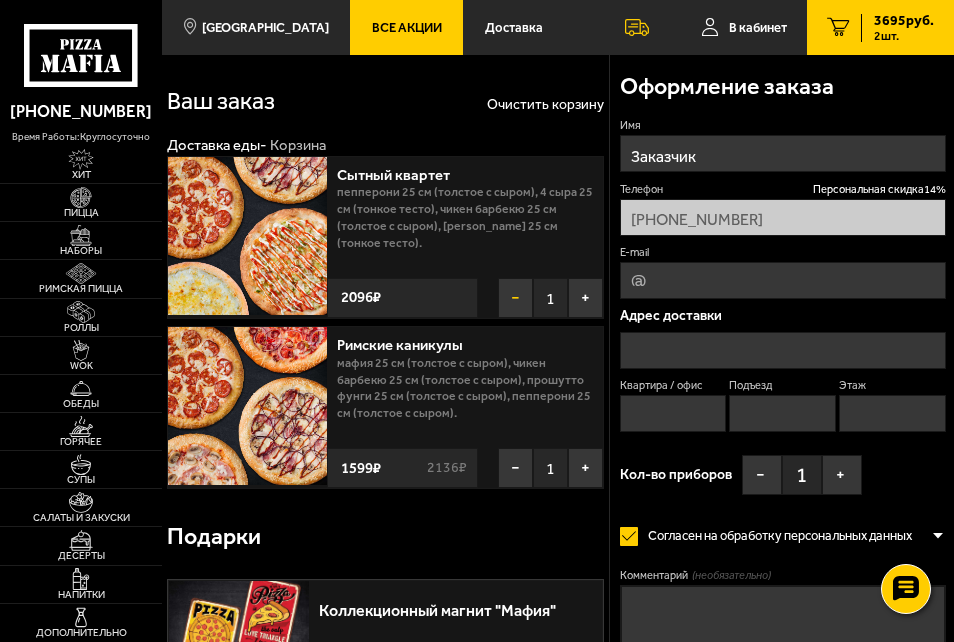 click on "−" at bounding box center [515, 298] 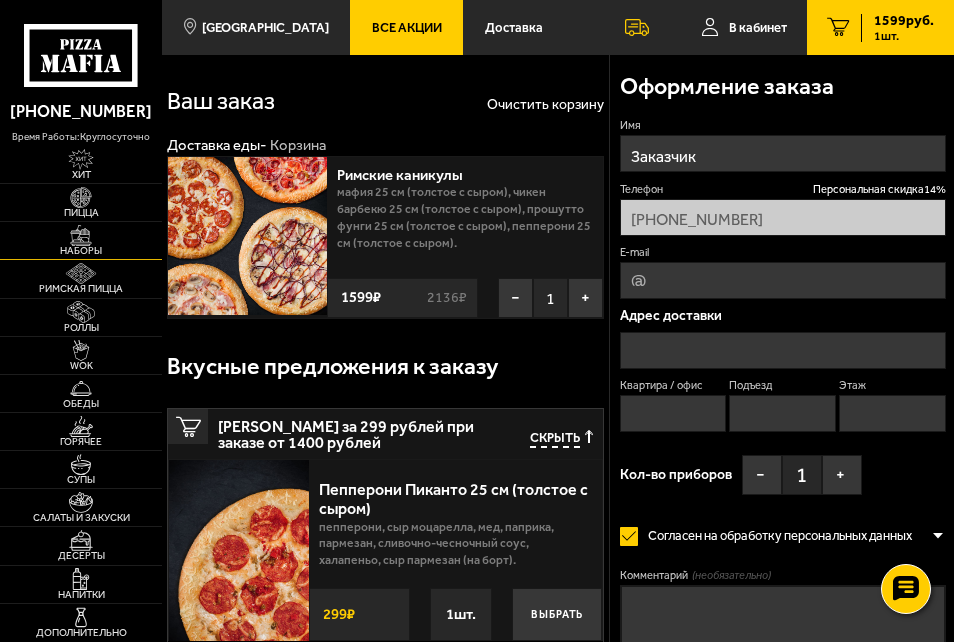 click on "Наборы" at bounding box center [81, 240] 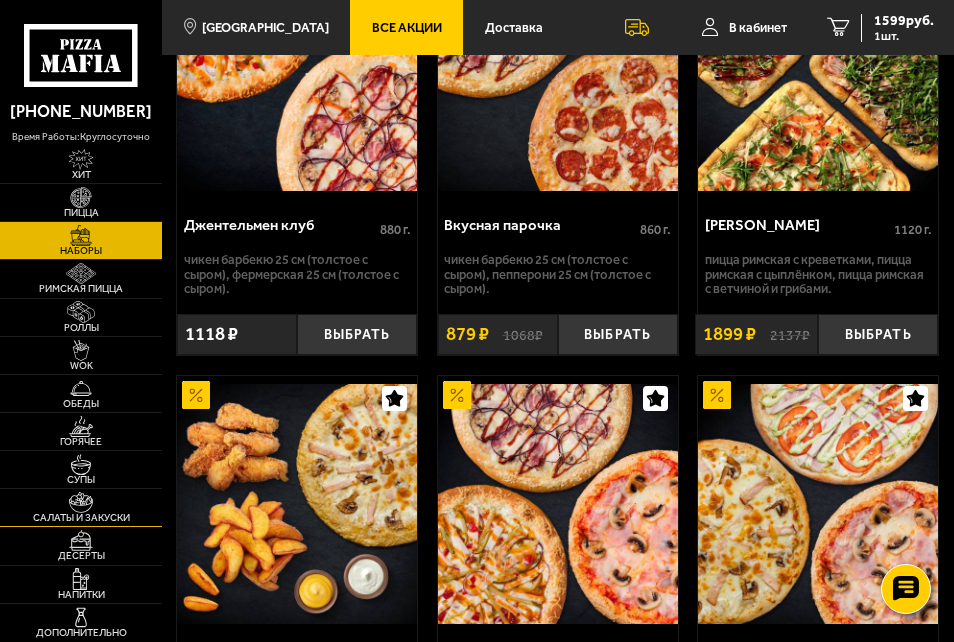 scroll, scrollTop: 300, scrollLeft: 0, axis: vertical 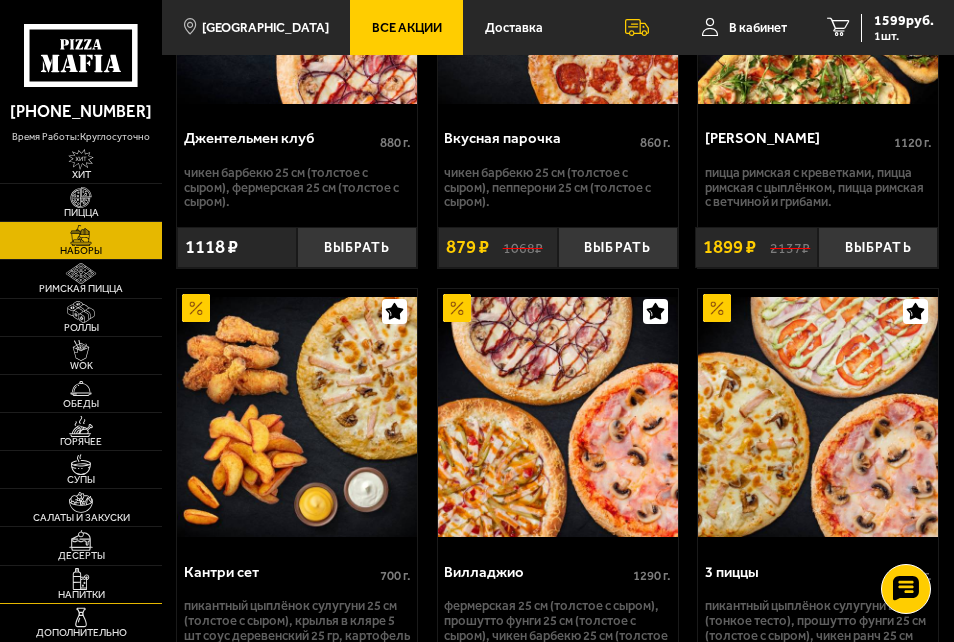 click on "Напитки" at bounding box center [81, 584] 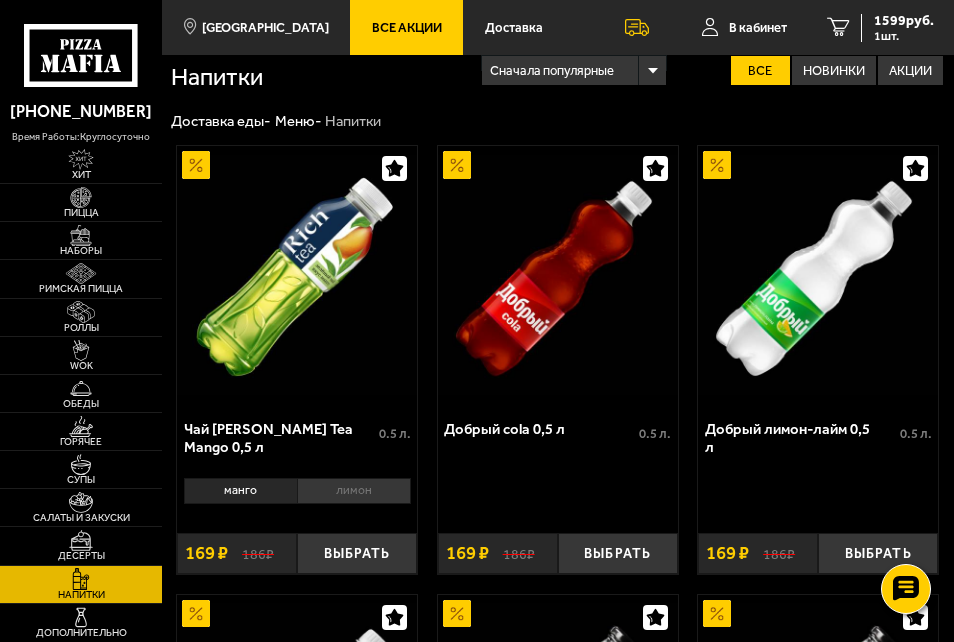 scroll, scrollTop: 0, scrollLeft: 0, axis: both 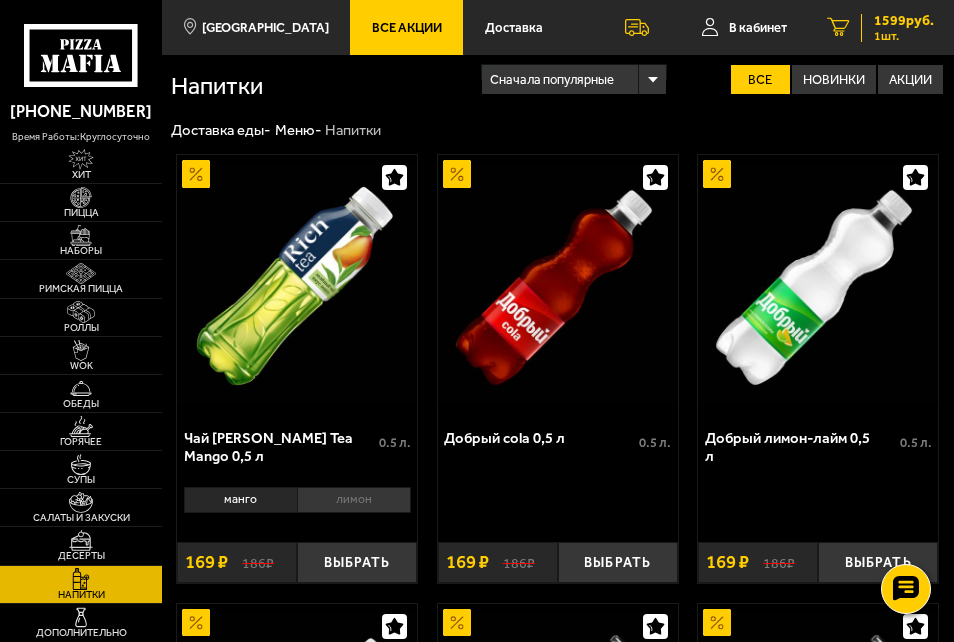 click on "1  шт." at bounding box center (904, 36) 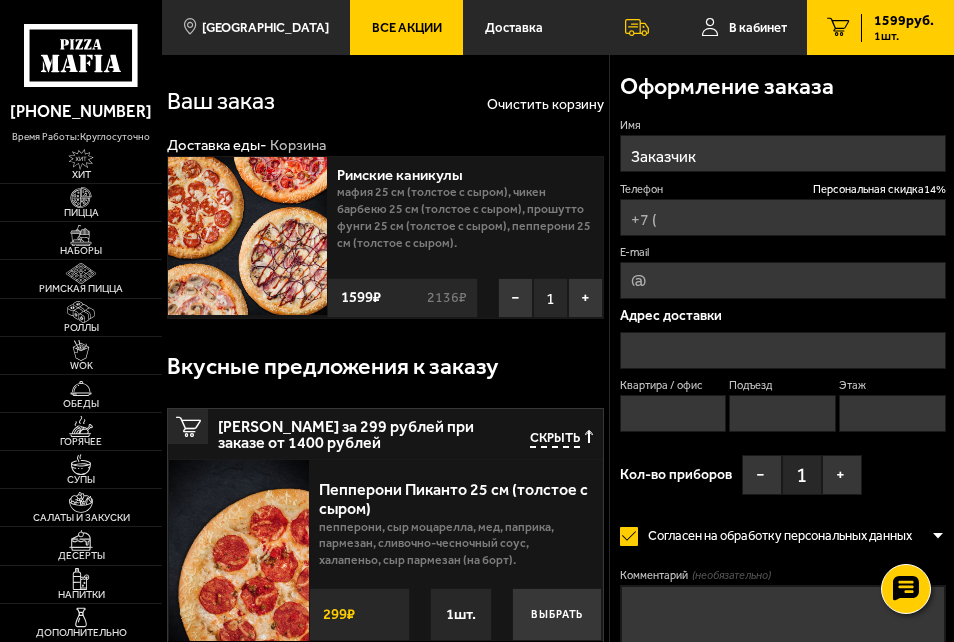 type on "[PHONE_NUMBER]" 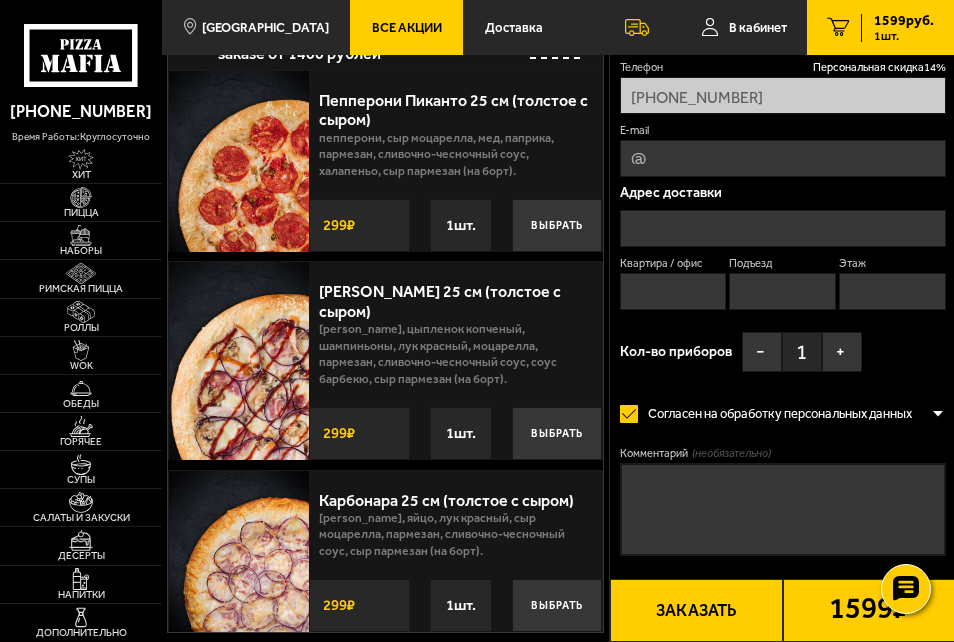 scroll, scrollTop: 400, scrollLeft: 0, axis: vertical 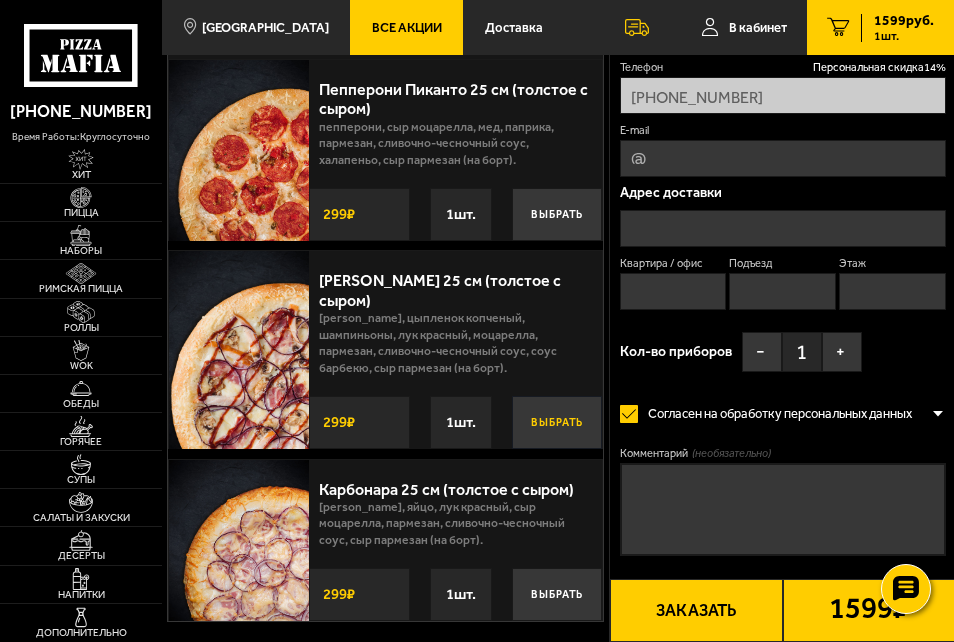 click on "Выбрать" at bounding box center (557, 422) 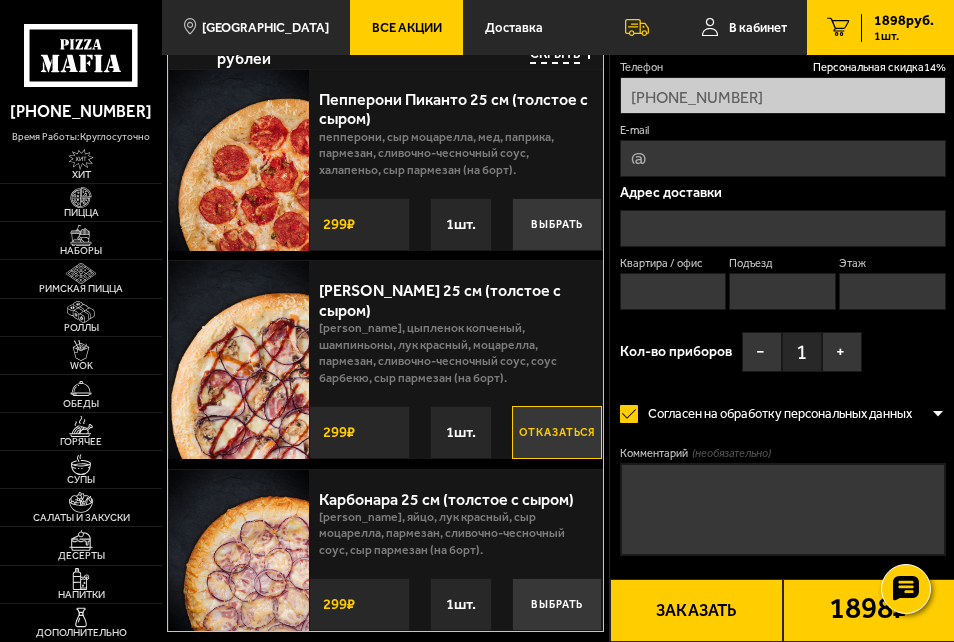 click on "1898  ₽" at bounding box center (869, 610) 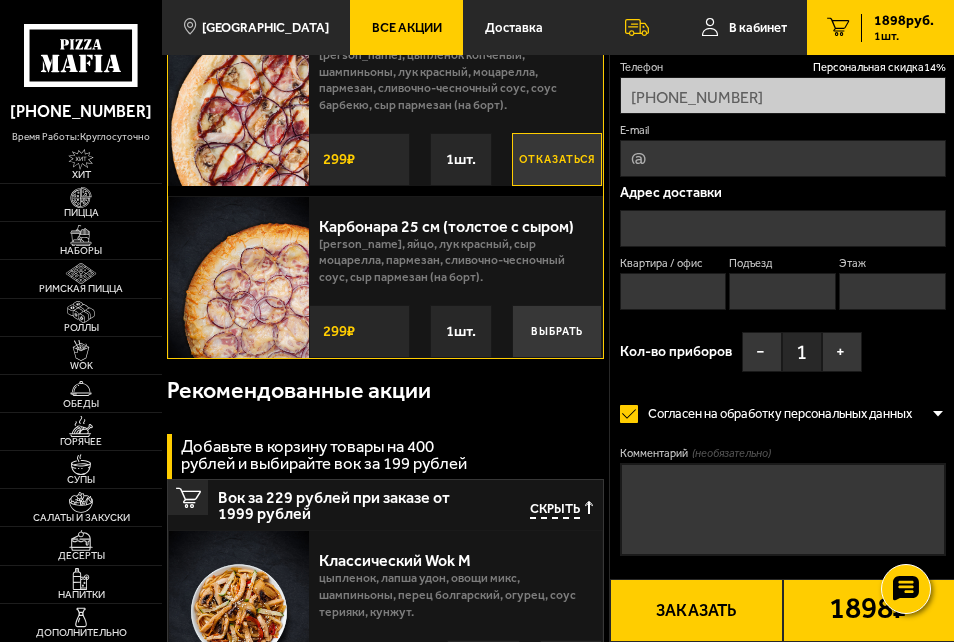 scroll, scrollTop: 700, scrollLeft: 0, axis: vertical 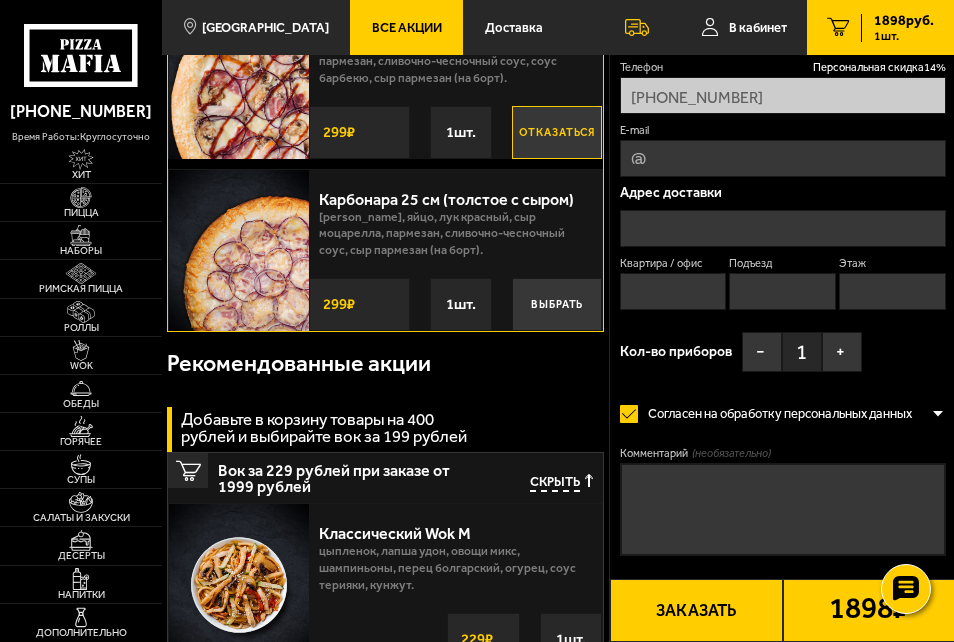 click on "1898  руб." at bounding box center (904, 21) 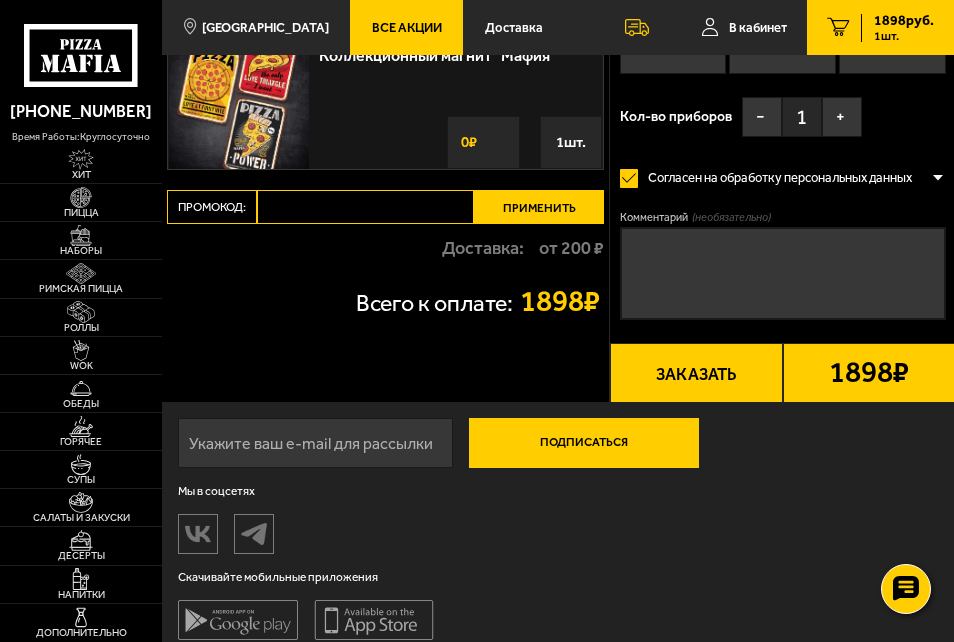 scroll, scrollTop: 2300, scrollLeft: 0, axis: vertical 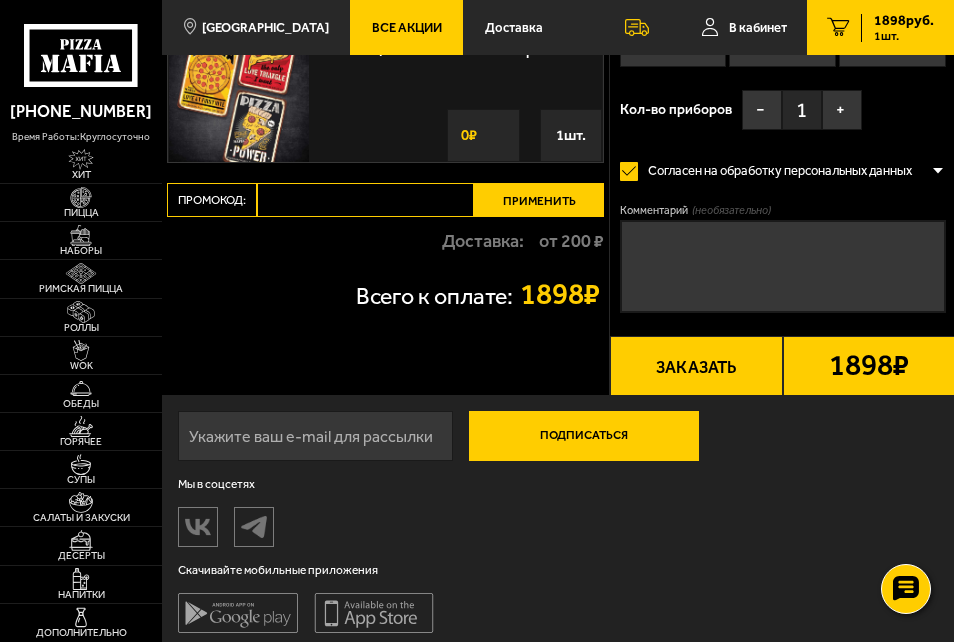 click on "Заказать" at bounding box center (696, 367) 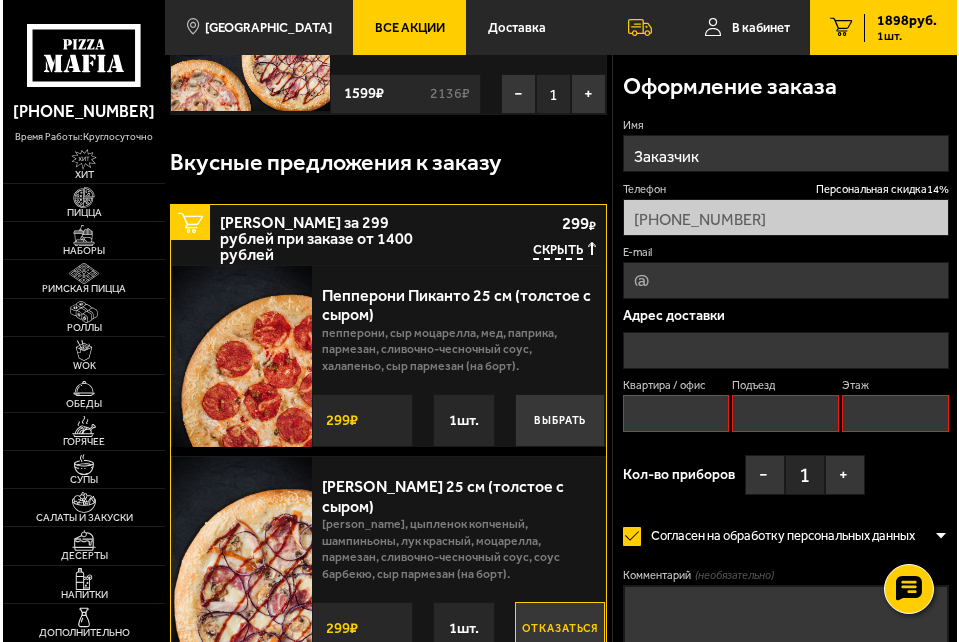 scroll, scrollTop: 170, scrollLeft: 0, axis: vertical 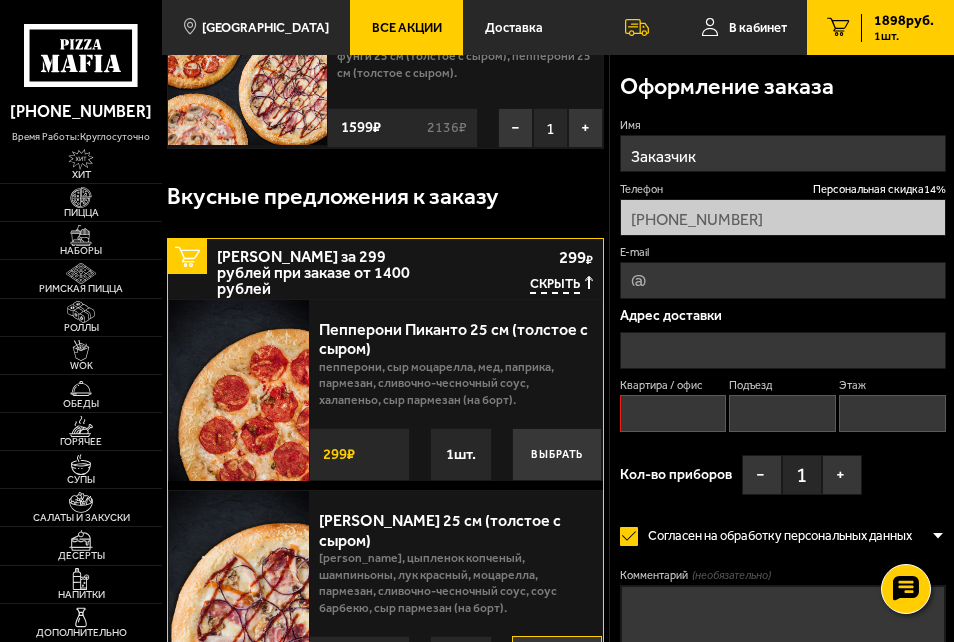 click on "Квартира / офис" at bounding box center (673, 413) 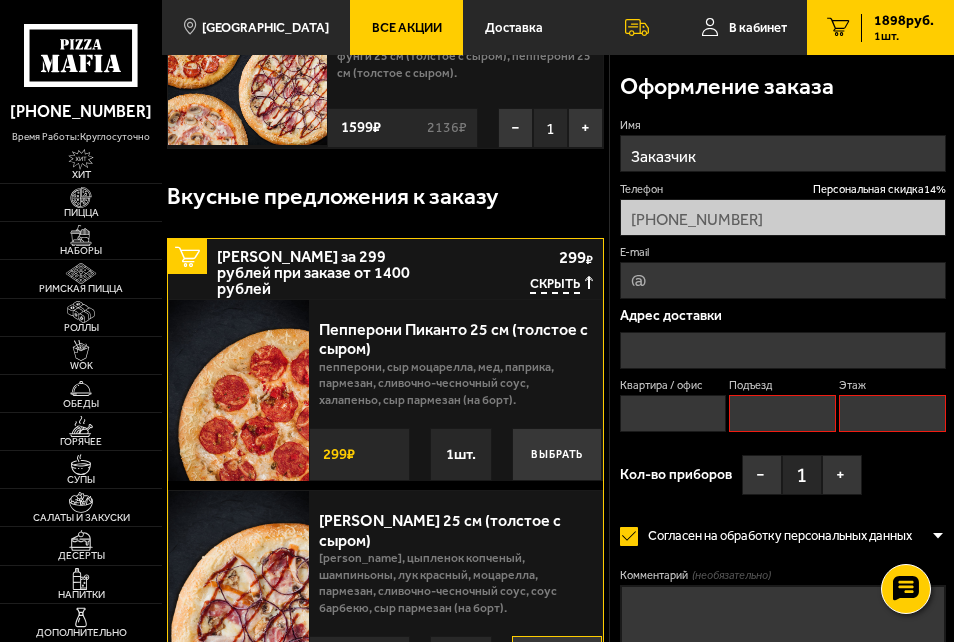 click at bounding box center (783, 350) 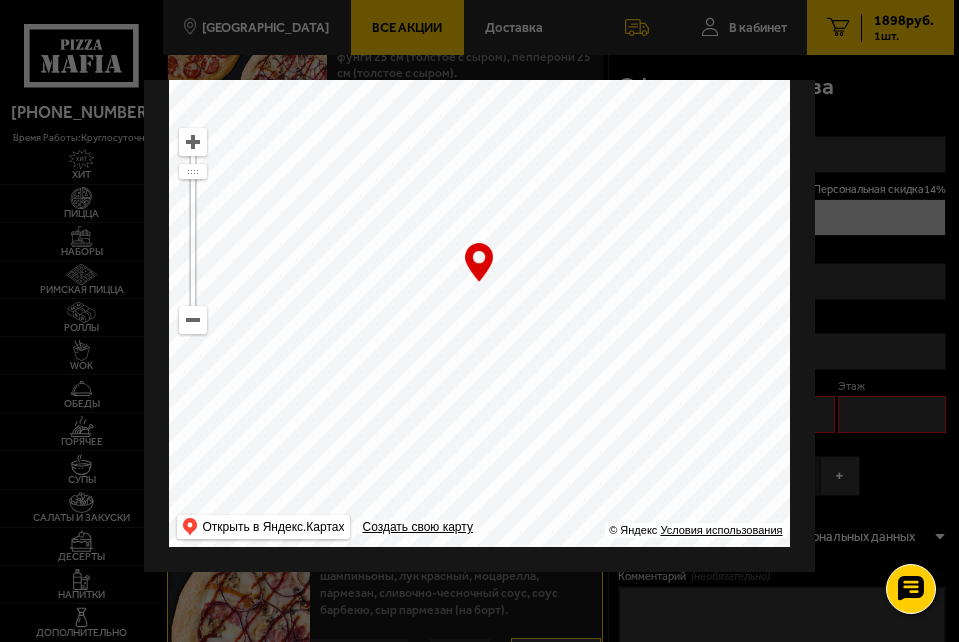 scroll, scrollTop: 162, scrollLeft: 5, axis: both 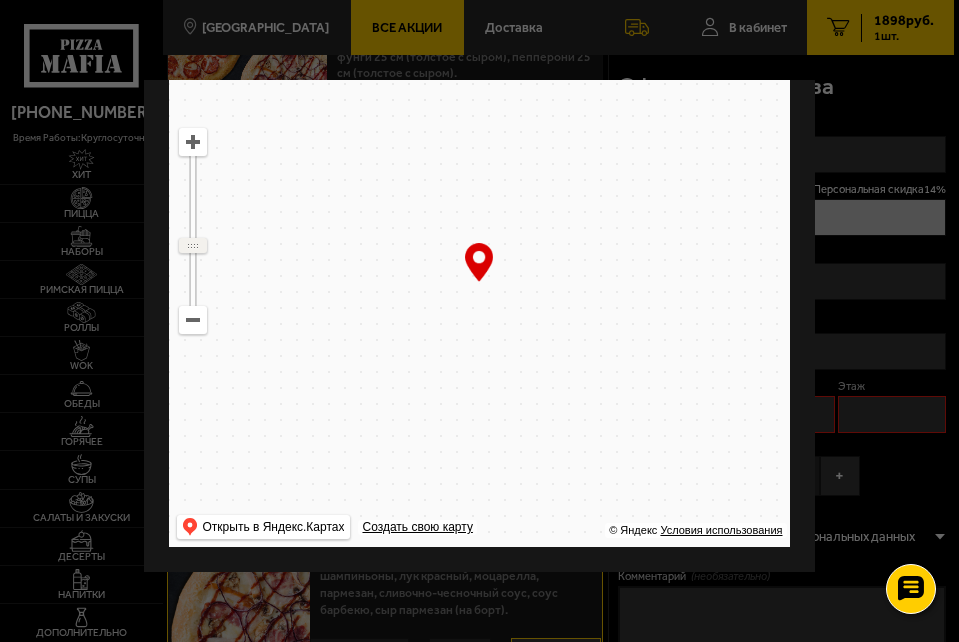 drag, startPoint x: 198, startPoint y: 161, endPoint x: 187, endPoint y: 226, distance: 65.9242 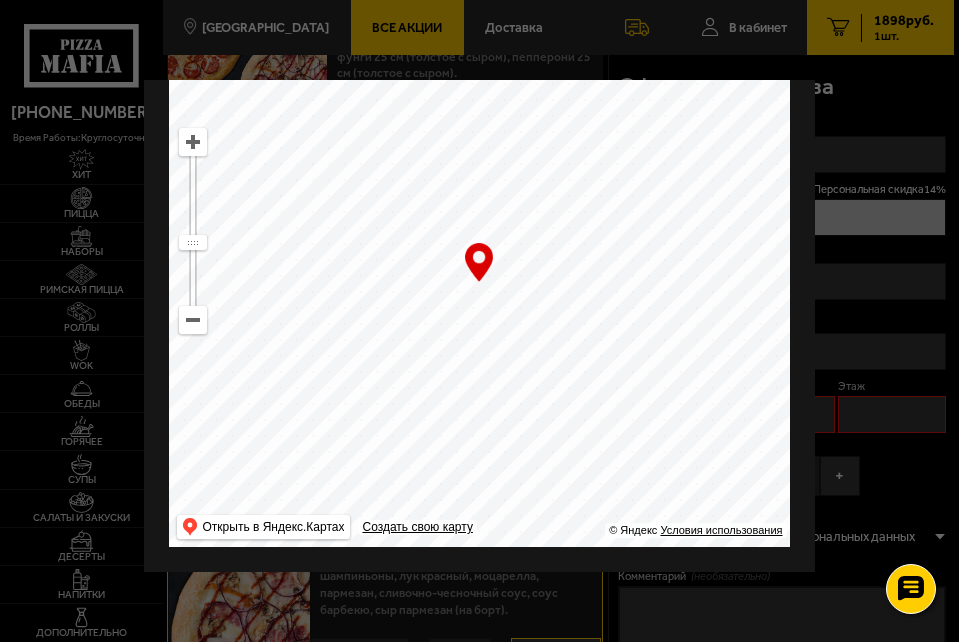 scroll, scrollTop: 62, scrollLeft: 5, axis: both 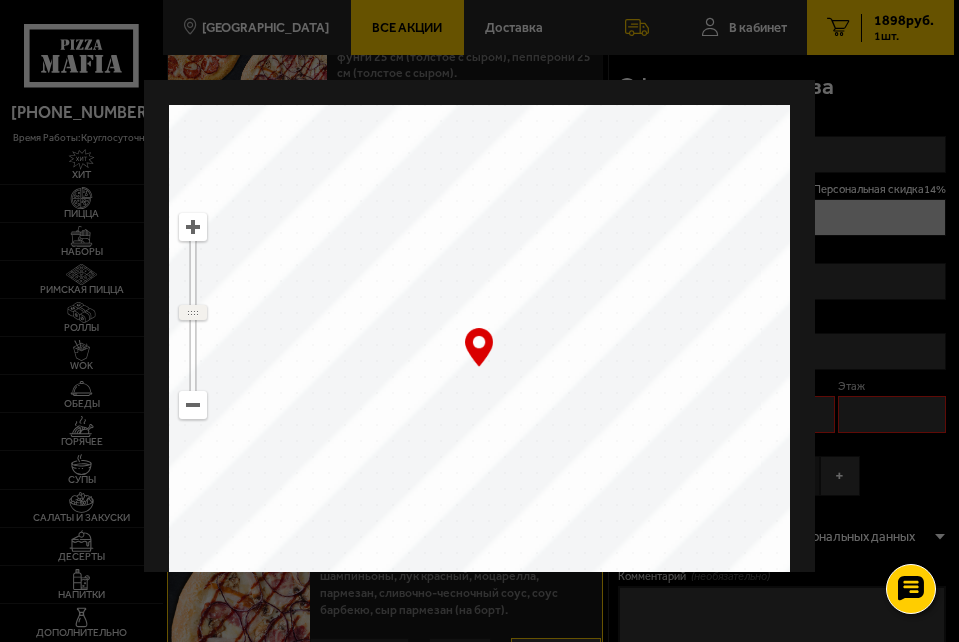 drag, startPoint x: 196, startPoint y: 330, endPoint x: 225, endPoint y: 312, distance: 34.132095 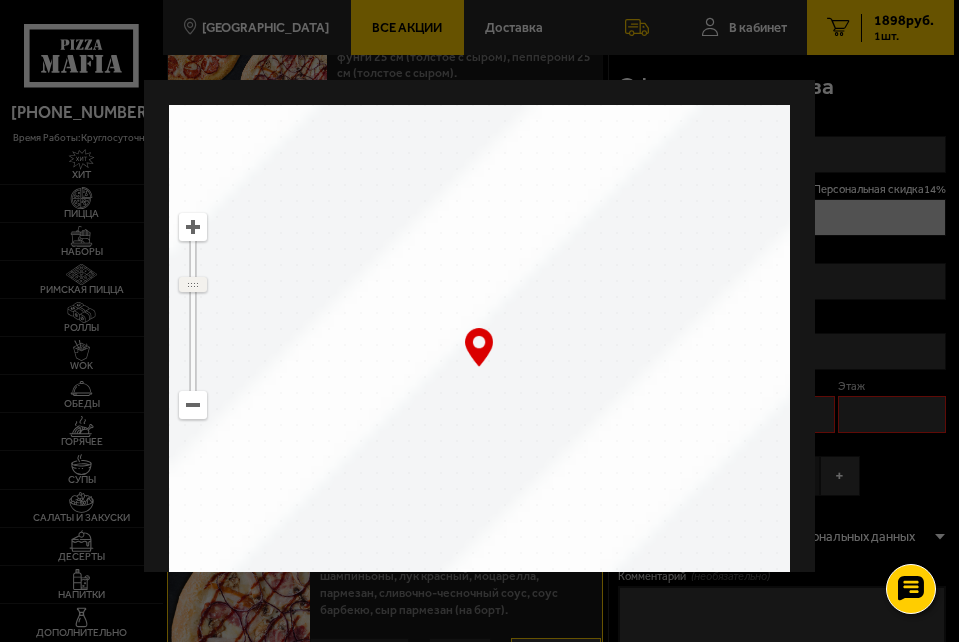 drag, startPoint x: 198, startPoint y: 316, endPoint x: 200, endPoint y: 284, distance: 32.06244 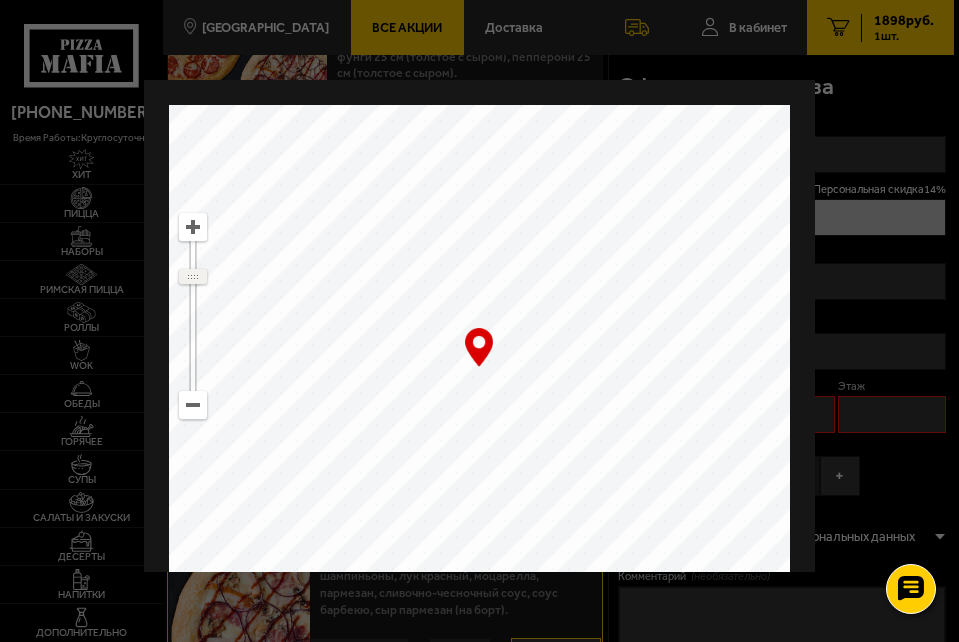 click at bounding box center [193, 276] 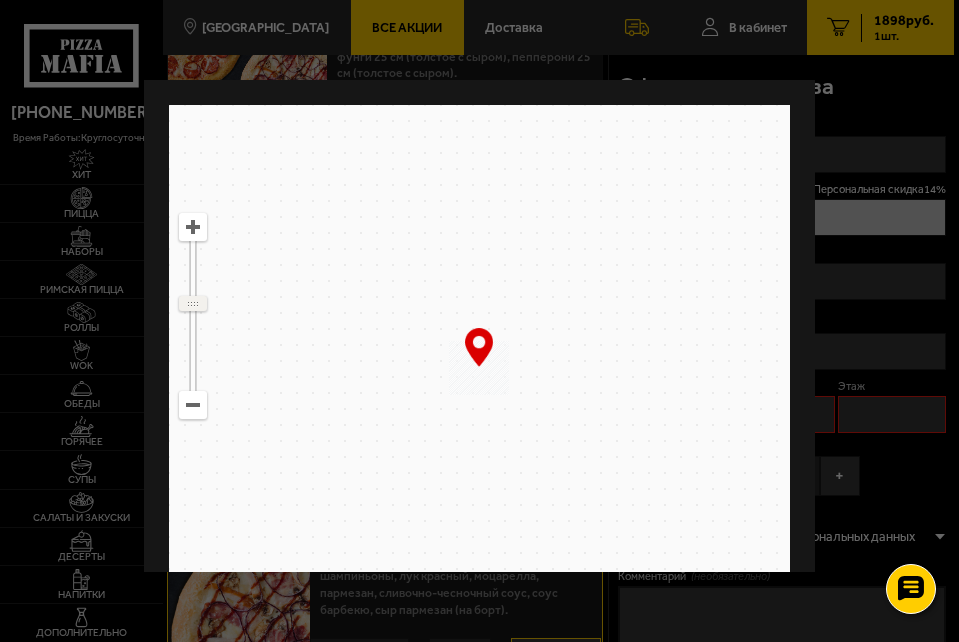 drag, startPoint x: 192, startPoint y: 273, endPoint x: 196, endPoint y: 303, distance: 30.265491 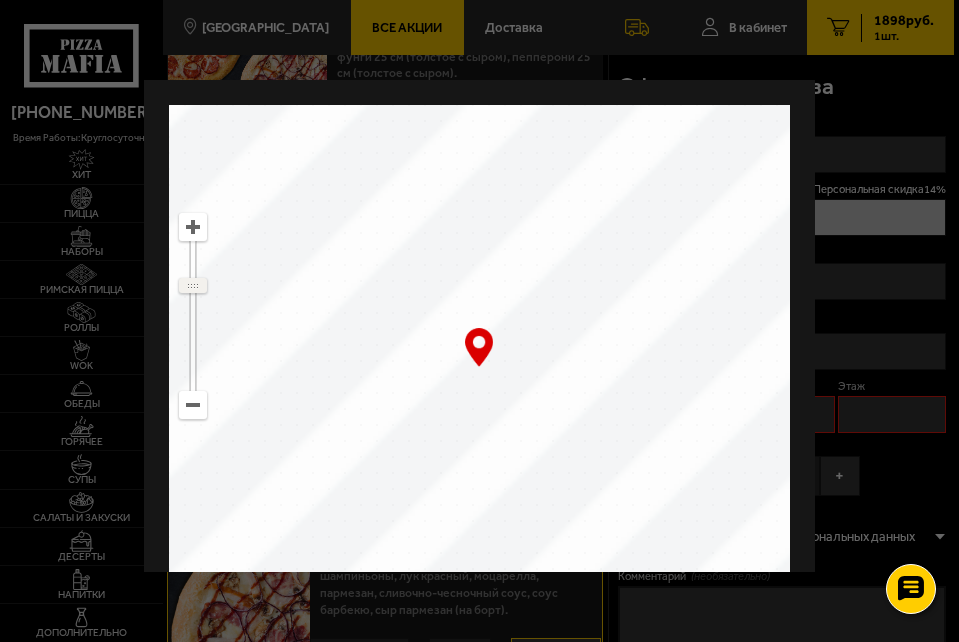 drag, startPoint x: 194, startPoint y: 303, endPoint x: 186, endPoint y: 285, distance: 19.697716 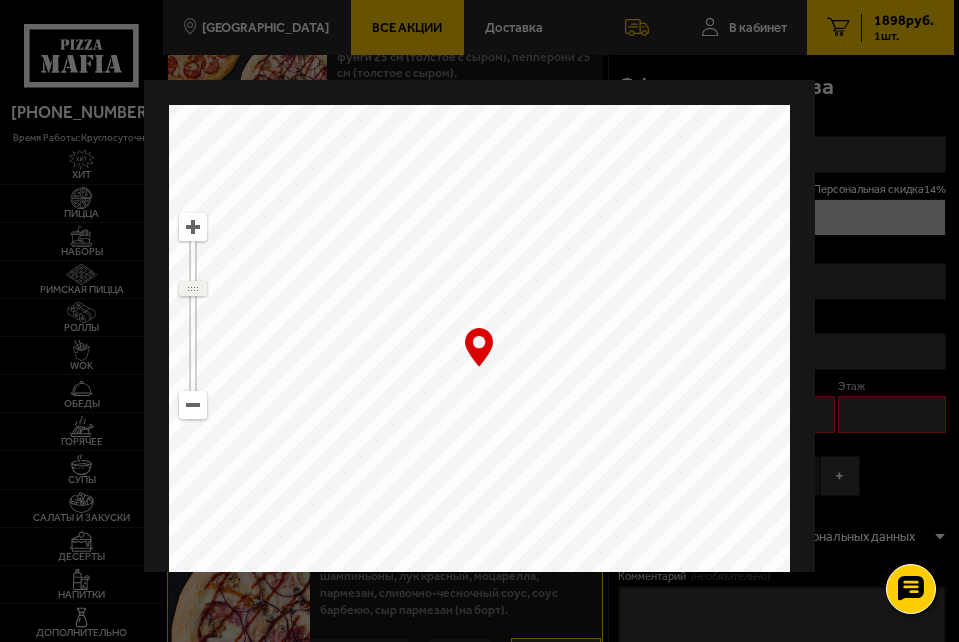 click at bounding box center [193, 288] 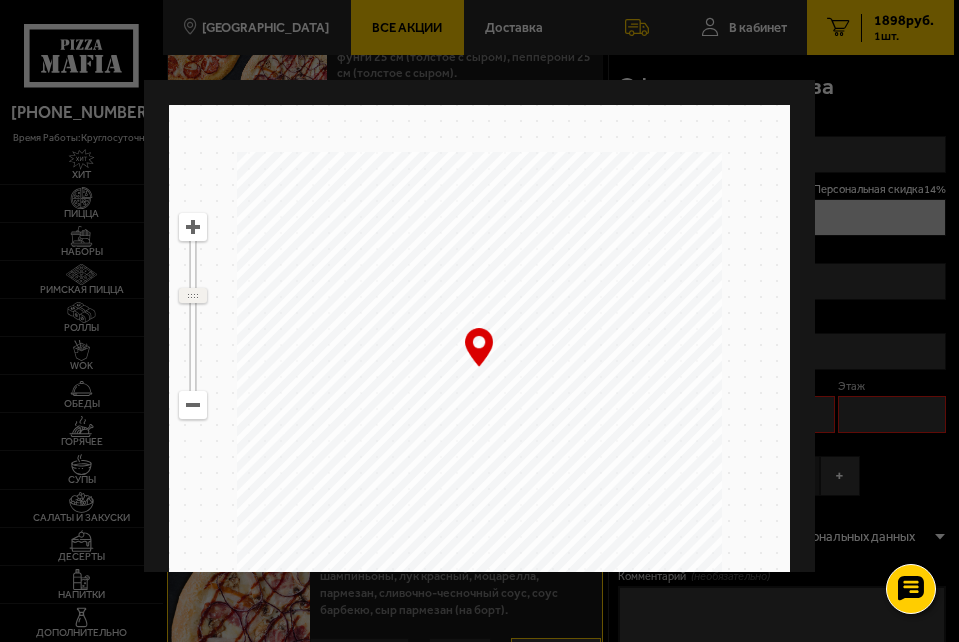 click at bounding box center (193, 295) 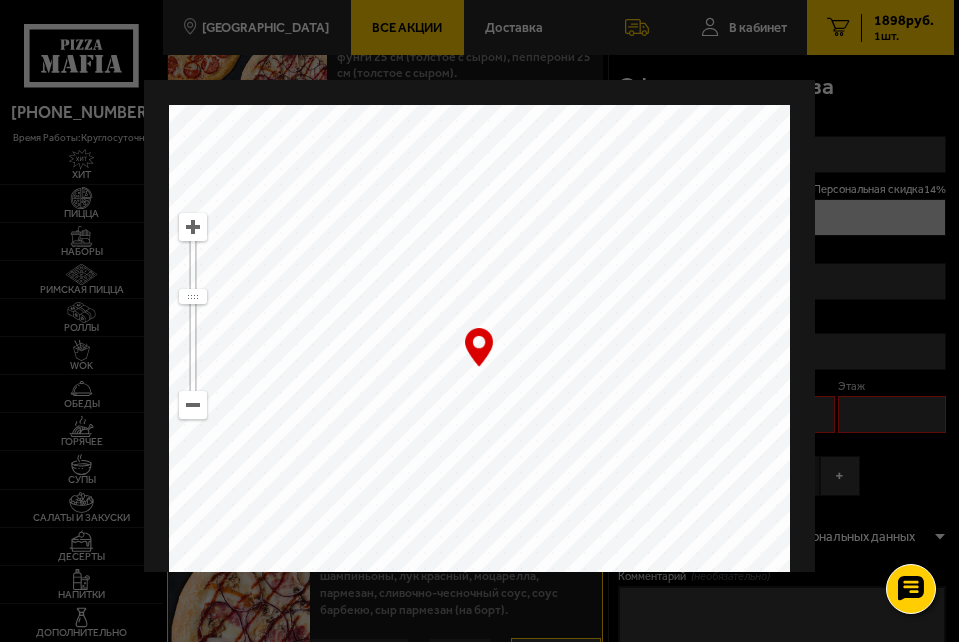 drag, startPoint x: 539, startPoint y: 440, endPoint x: 518, endPoint y: 358, distance: 84.646324 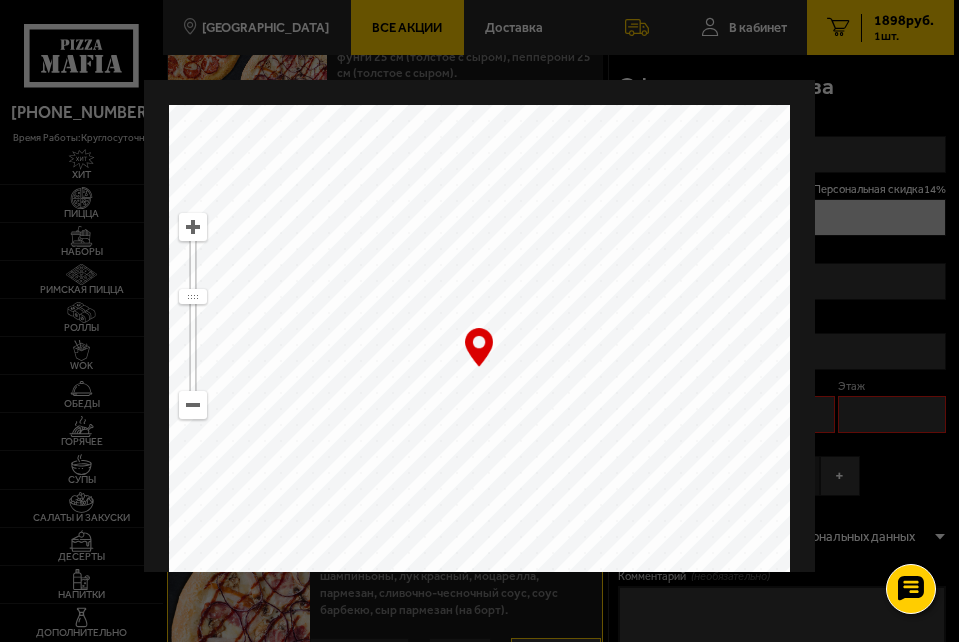 scroll, scrollTop: 62, scrollLeft: 0, axis: vertical 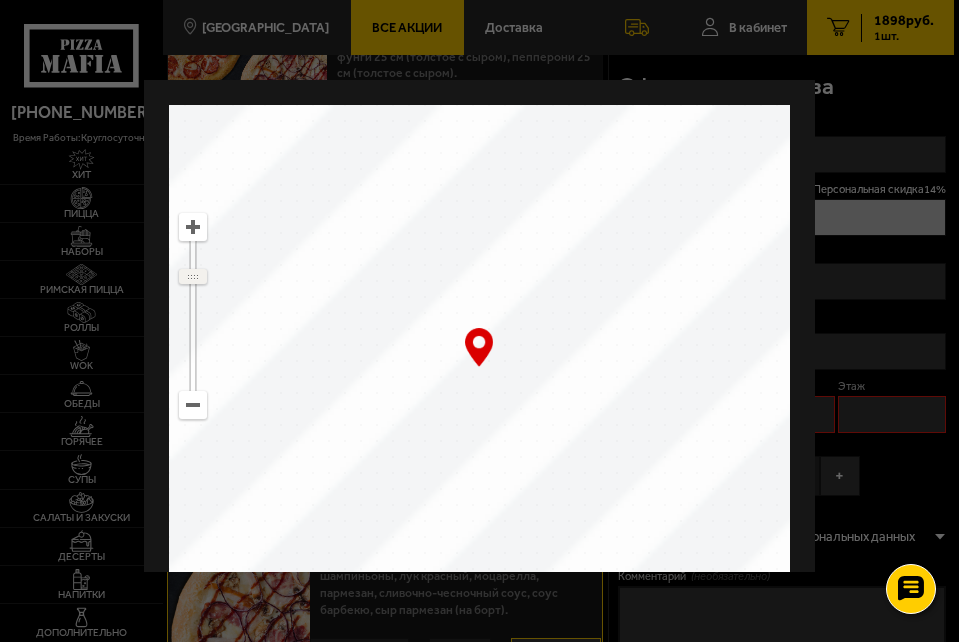 drag, startPoint x: 194, startPoint y: 295, endPoint x: 183, endPoint y: 276, distance: 21.954498 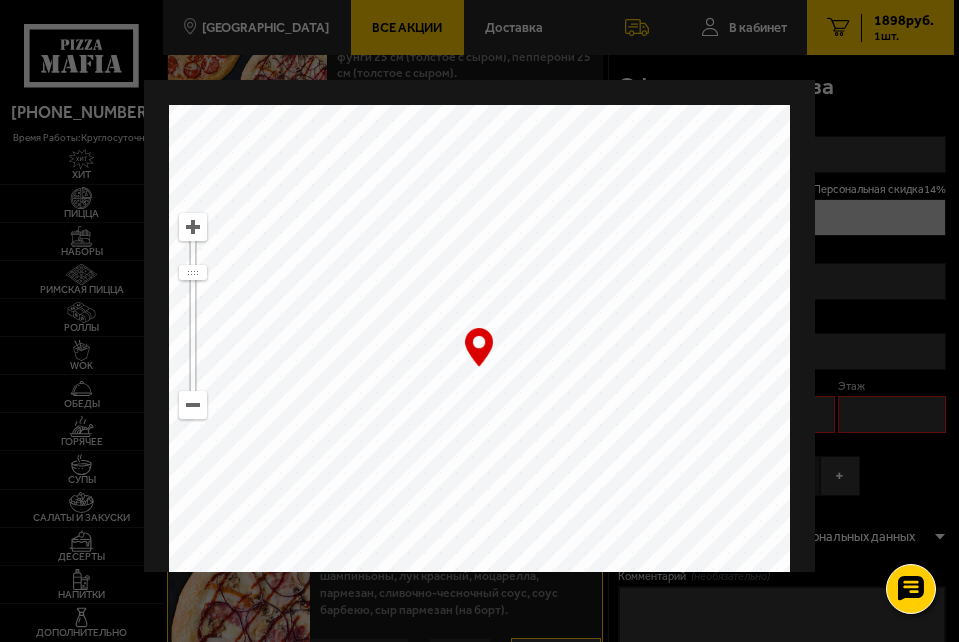 drag, startPoint x: 629, startPoint y: 362, endPoint x: 528, endPoint y: 245, distance: 154.5639 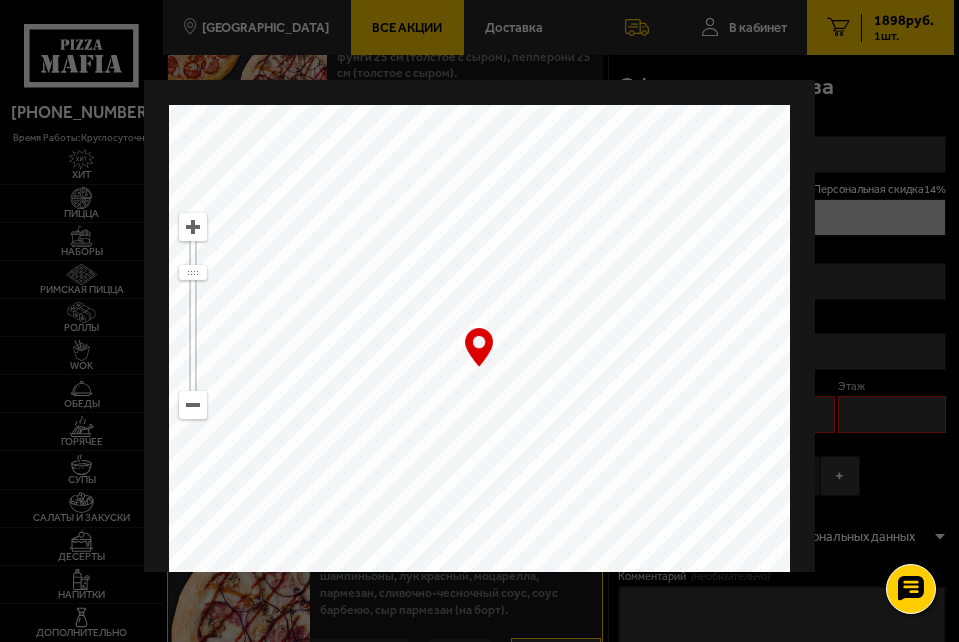 scroll, scrollTop: 62, scrollLeft: 5, axis: both 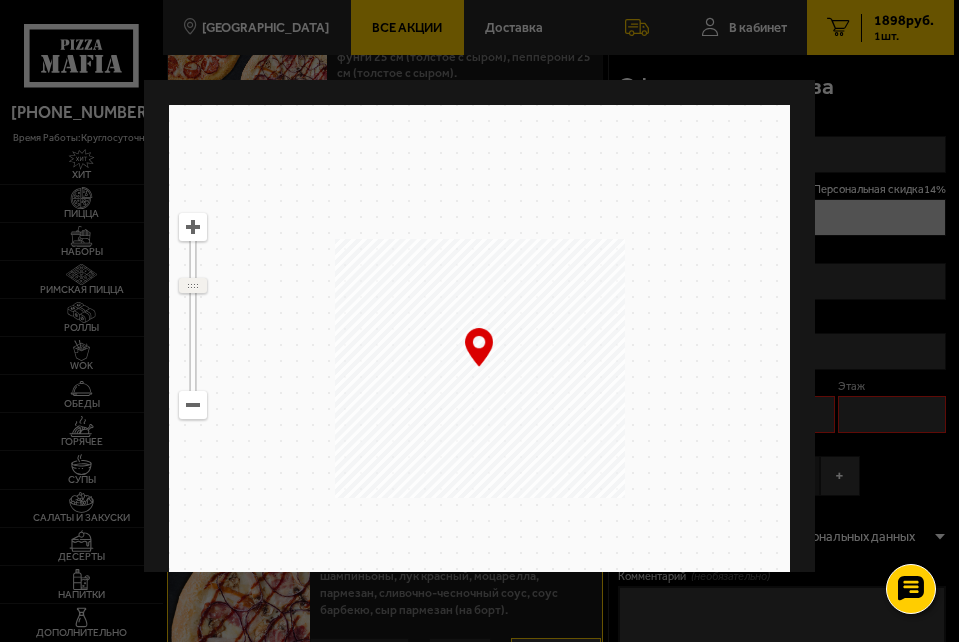 drag, startPoint x: 191, startPoint y: 270, endPoint x: 193, endPoint y: 292, distance: 22.090721 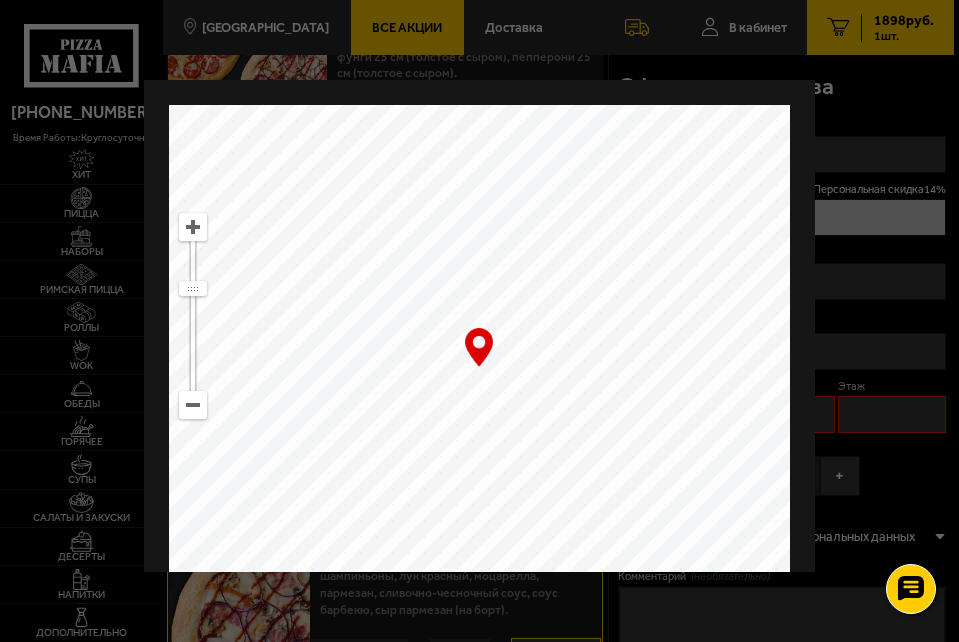 scroll, scrollTop: 62, scrollLeft: 0, axis: vertical 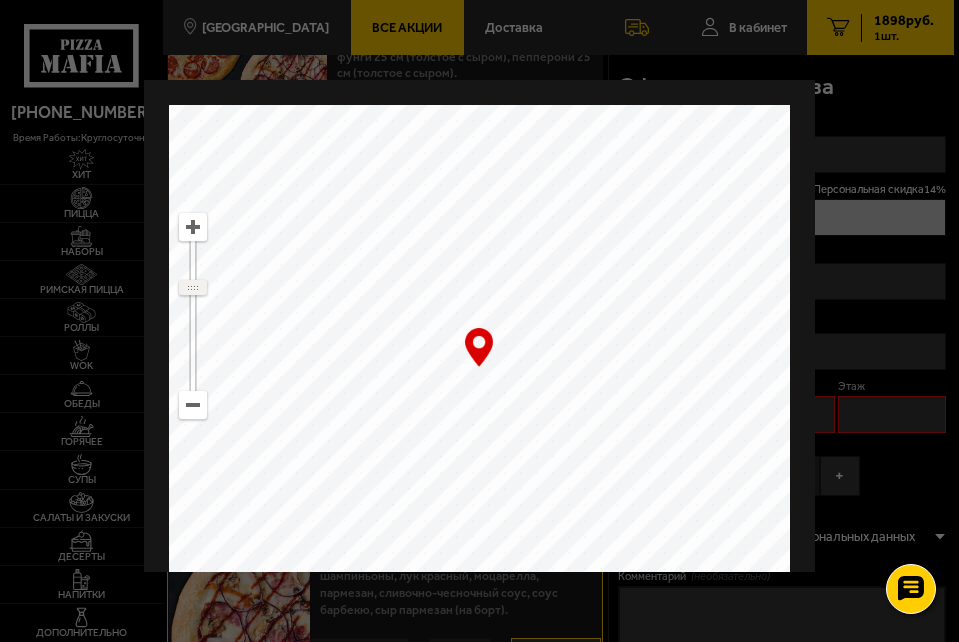 drag, startPoint x: 191, startPoint y: 288, endPoint x: 208, endPoint y: 287, distance: 17.029387 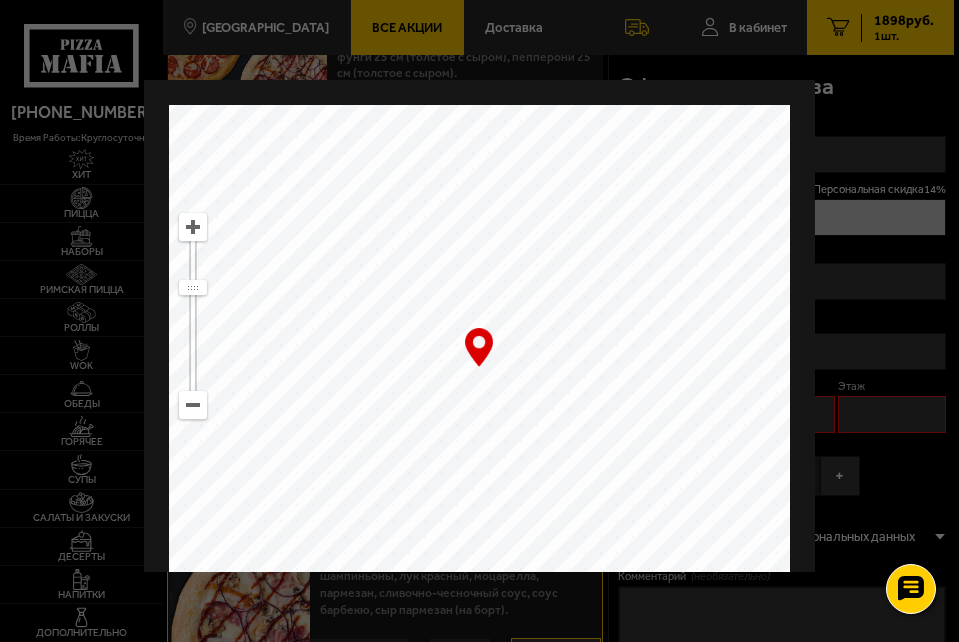 click at bounding box center [479, 368] 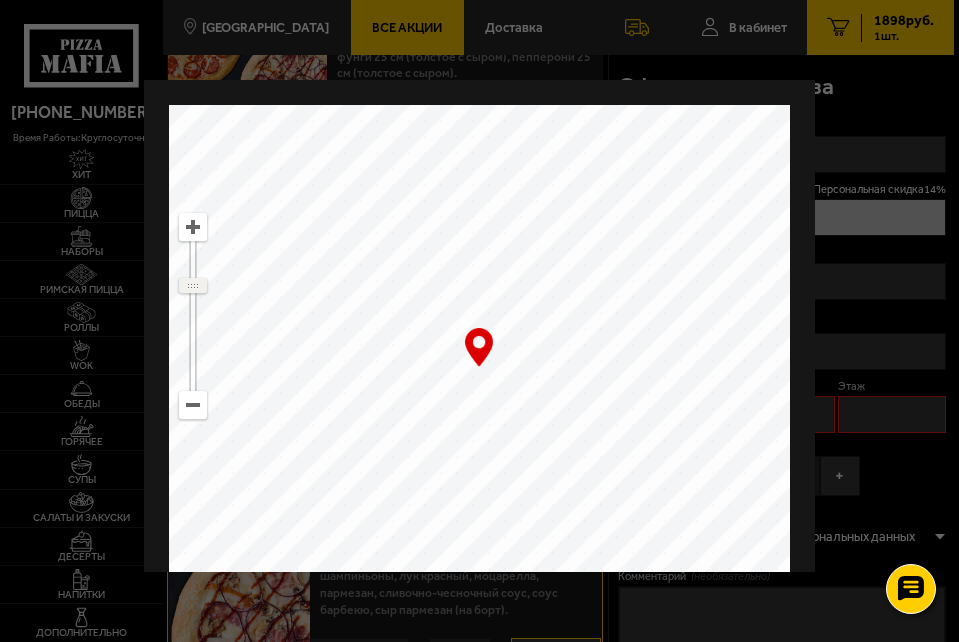 drag, startPoint x: 201, startPoint y: 293, endPoint x: 228, endPoint y: 289, distance: 27.294687 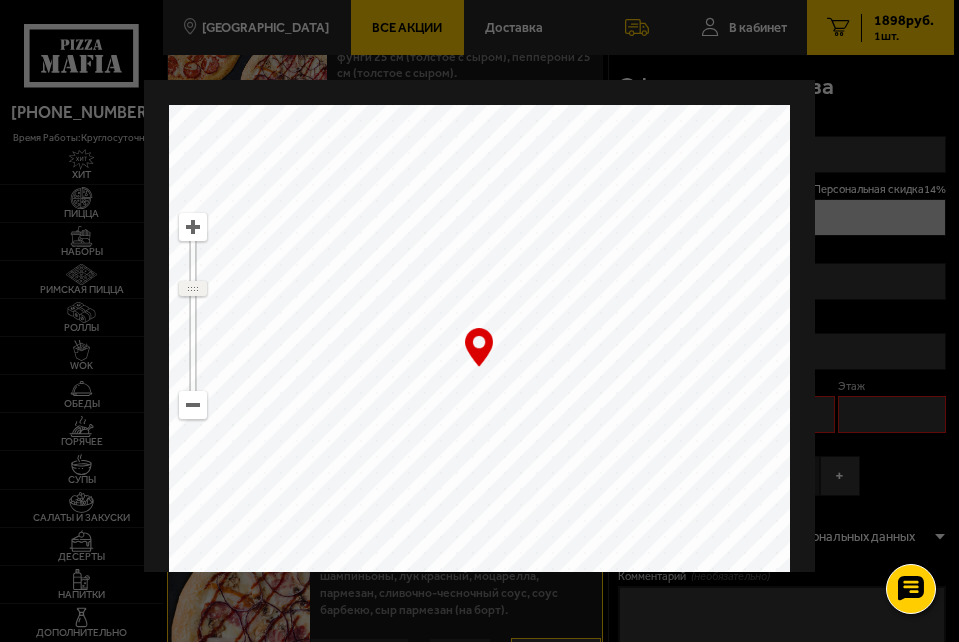 drag, startPoint x: 198, startPoint y: 281, endPoint x: 184, endPoint y: 288, distance: 15.652476 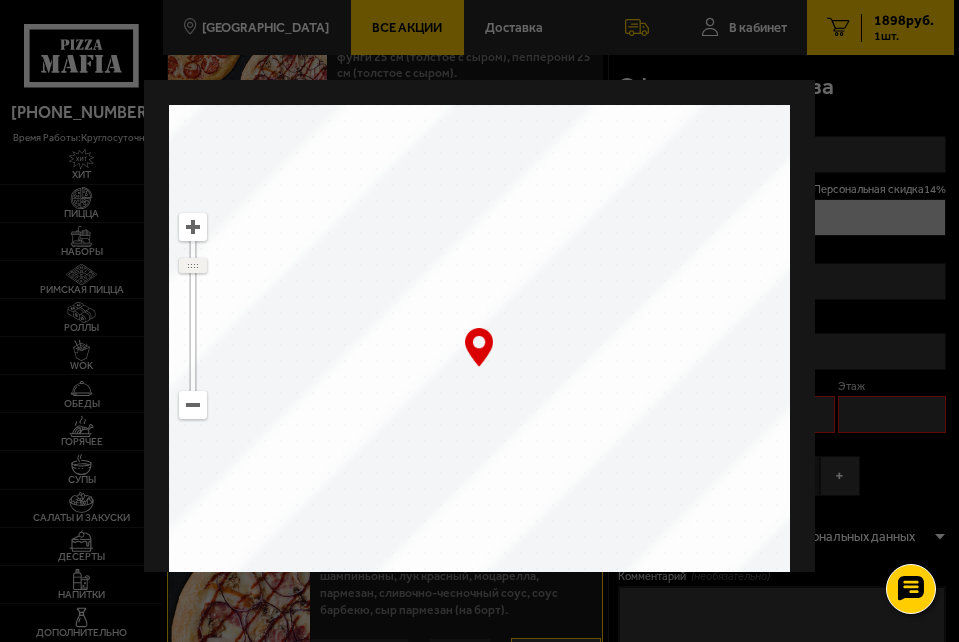 drag, startPoint x: 204, startPoint y: 289, endPoint x: 217, endPoint y: 265, distance: 27.294687 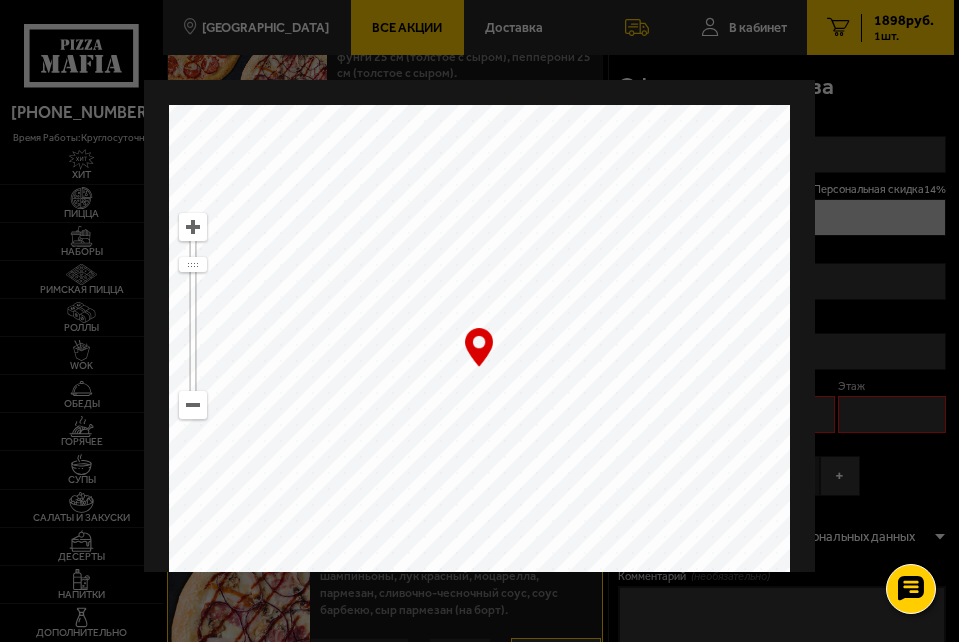 click at bounding box center (479, 368) 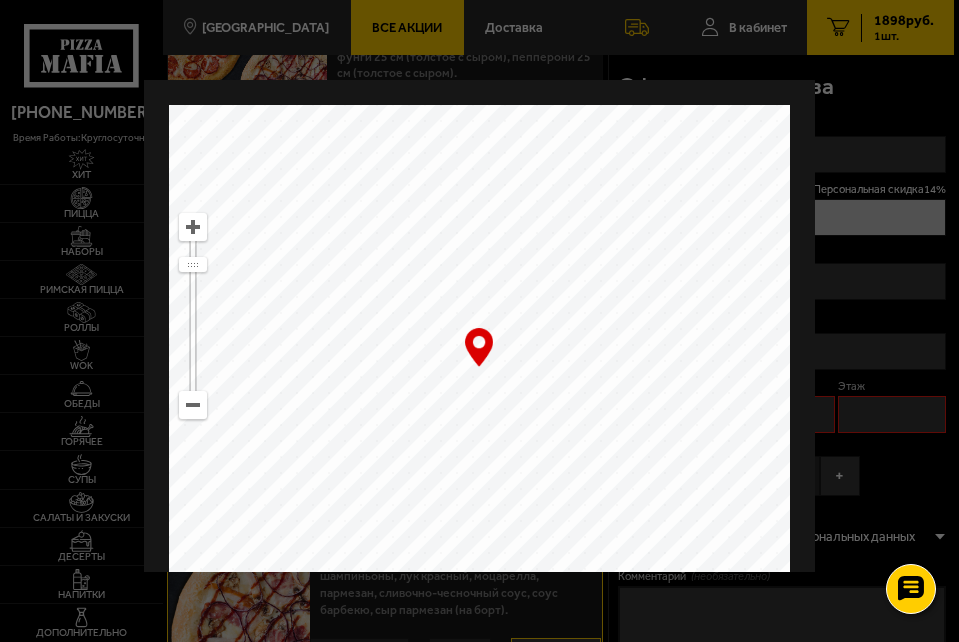 drag, startPoint x: 640, startPoint y: 464, endPoint x: 481, endPoint y: 432, distance: 162.18816 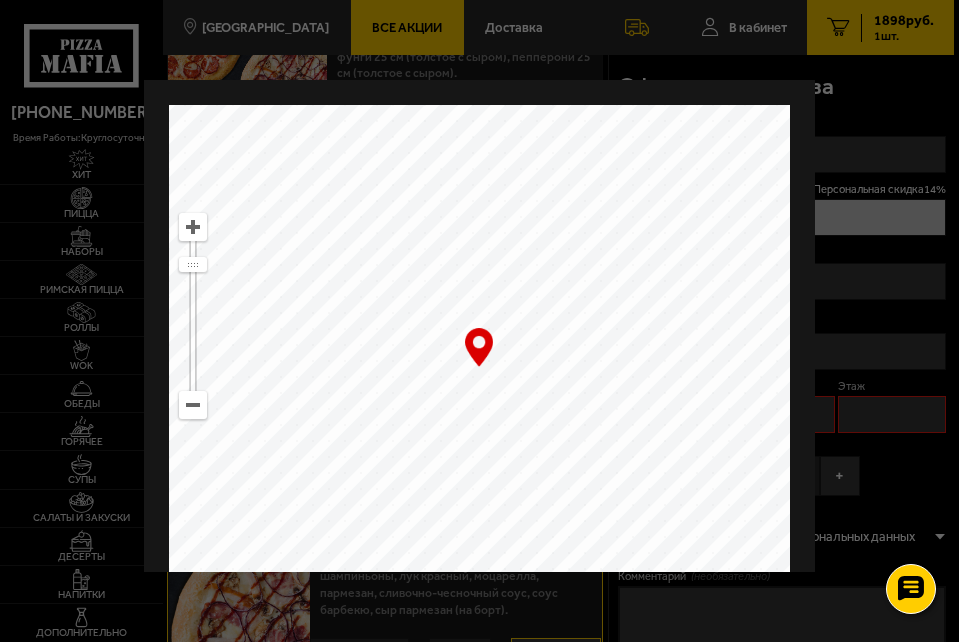 drag, startPoint x: 519, startPoint y: 412, endPoint x: 584, endPoint y: 393, distance: 67.72001 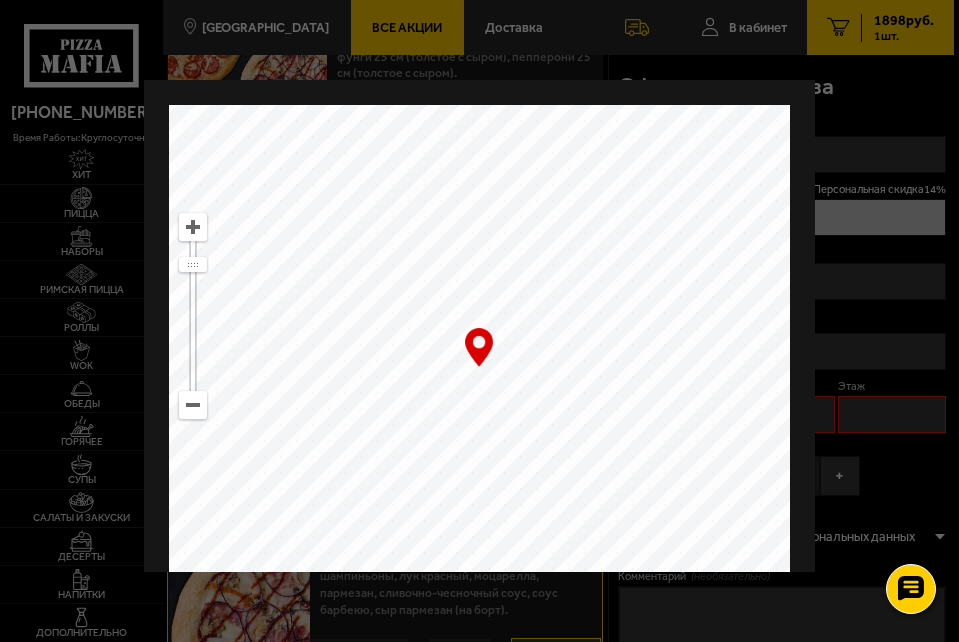 type on "[STREET_ADDRESS]" 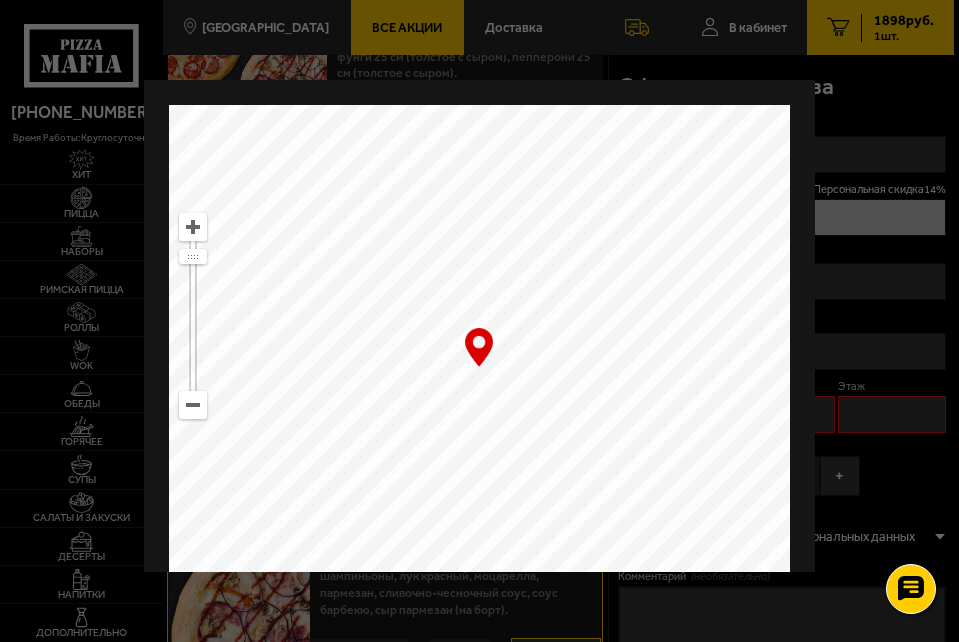 click on "… © Яндекс   Условия использования Открыть в Яндекс.Картах Создать свою карту" at bounding box center (479, 368) 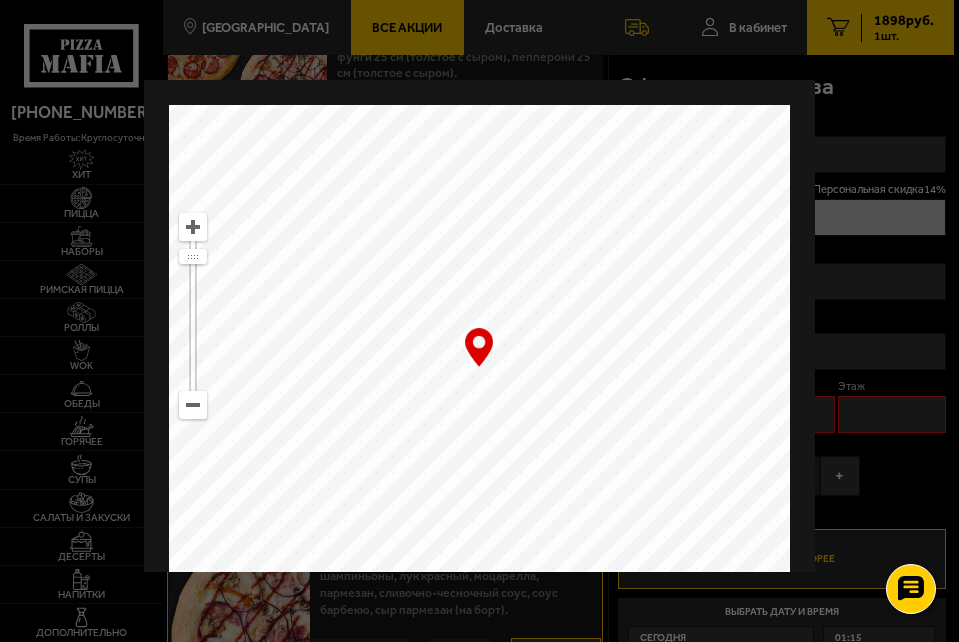 click at bounding box center (479, 368) 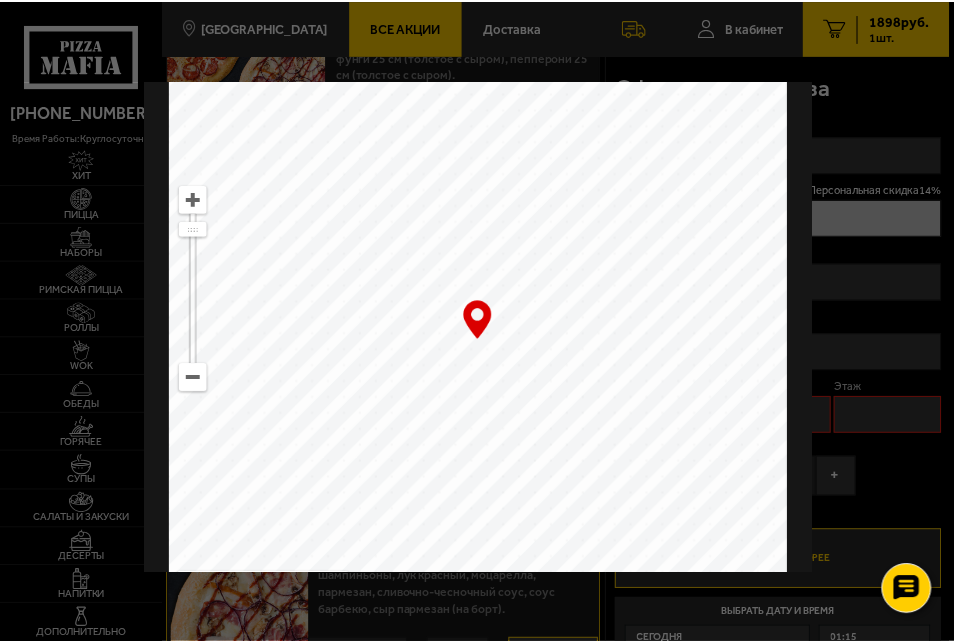 scroll, scrollTop: 0, scrollLeft: 0, axis: both 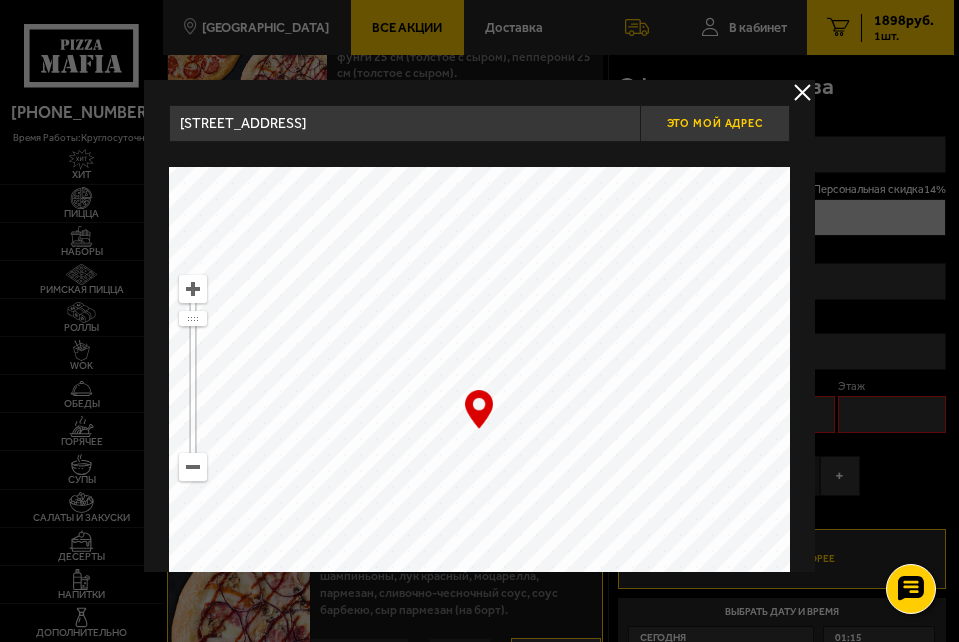 click on "Это мой адрес" at bounding box center [715, 123] 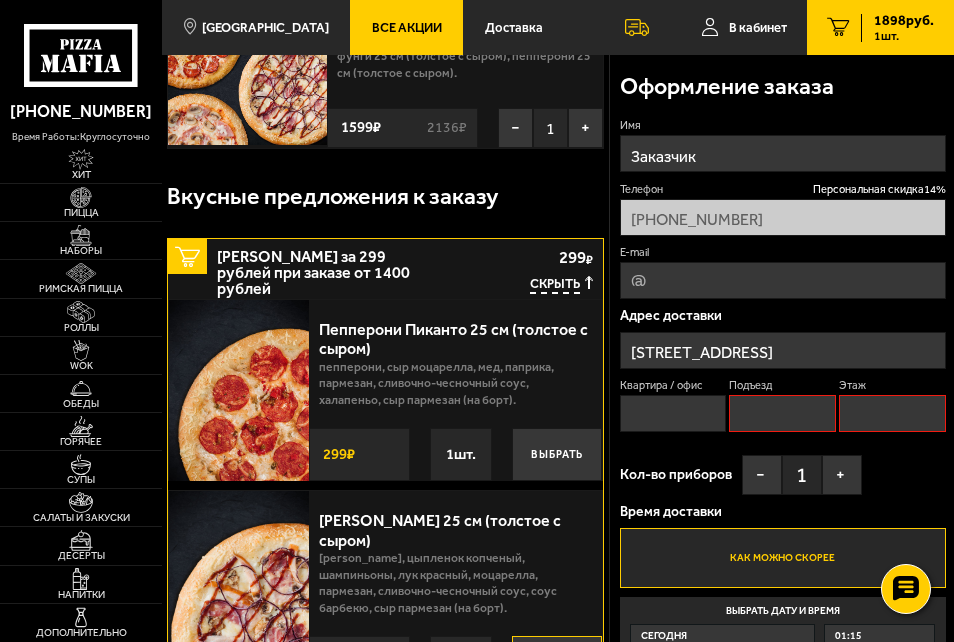 click on "Подъезд" at bounding box center (782, 413) 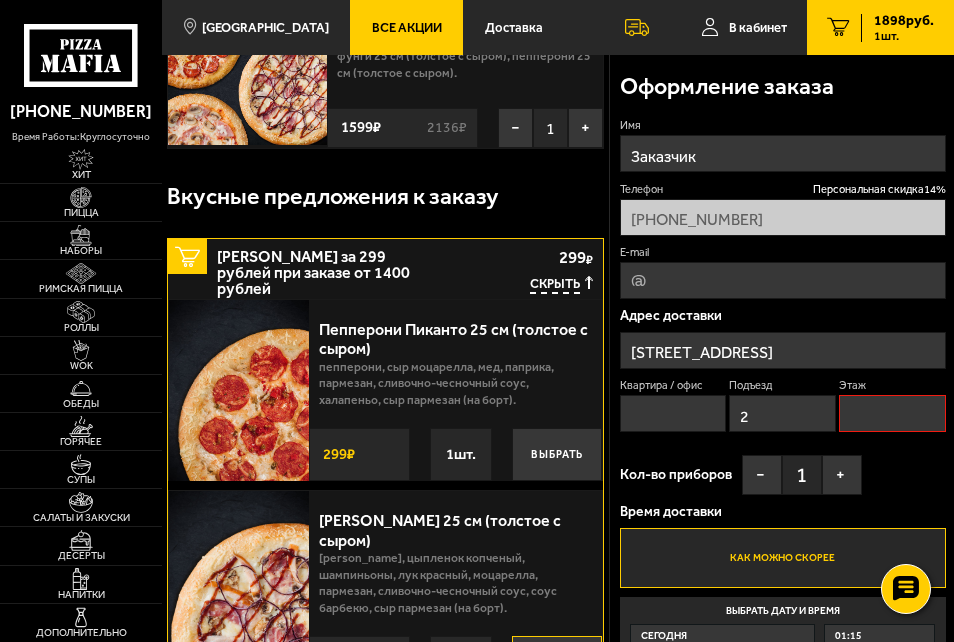 type on "2" 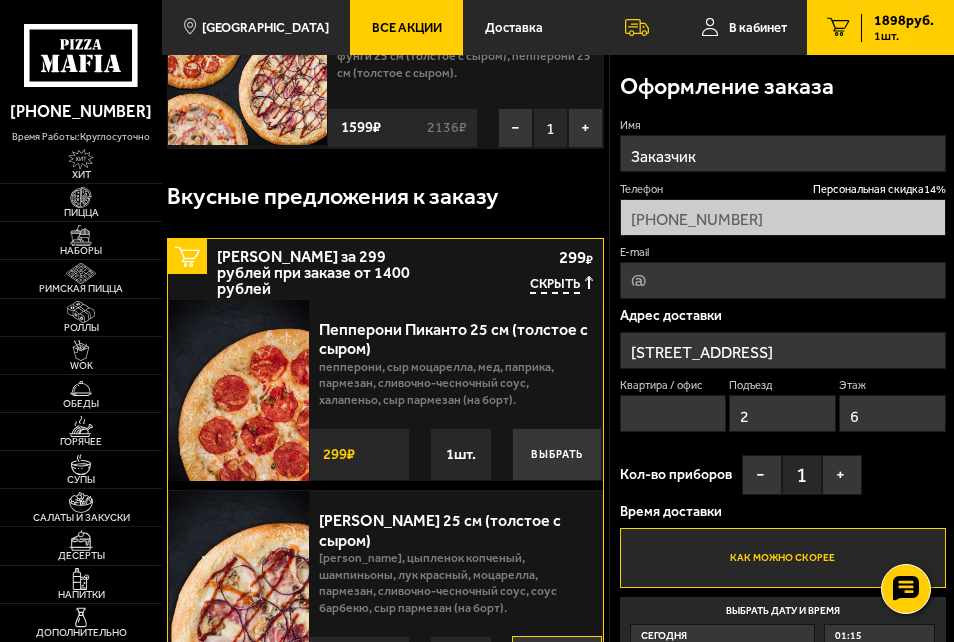 type on "6" 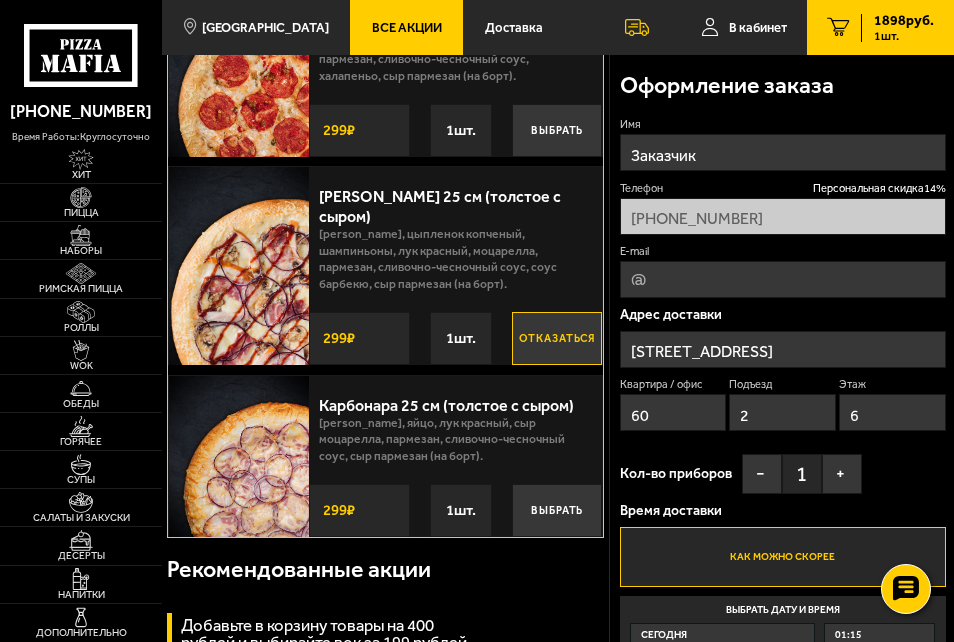 scroll, scrollTop: 470, scrollLeft: 0, axis: vertical 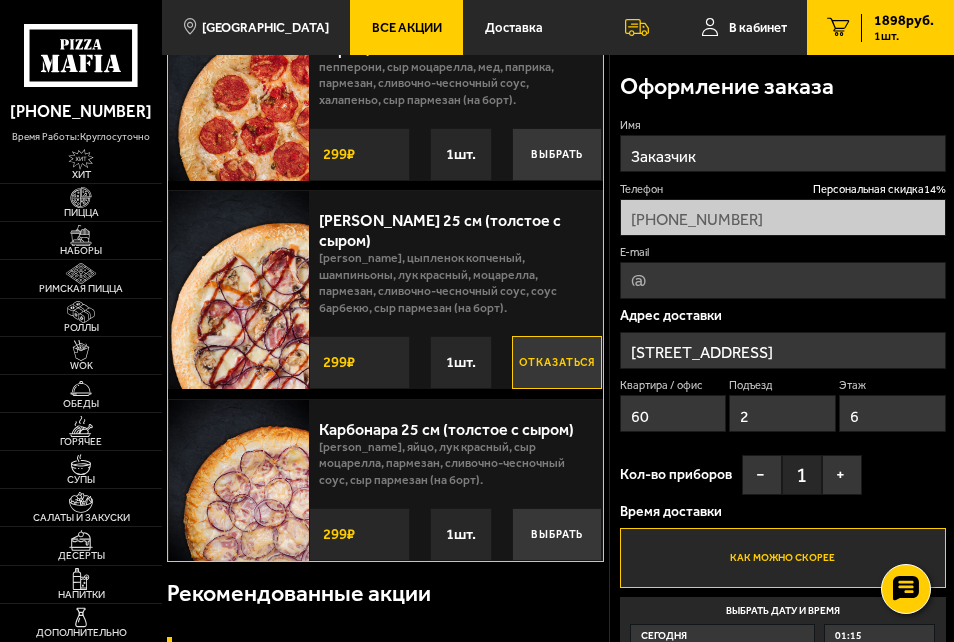 type on "60" 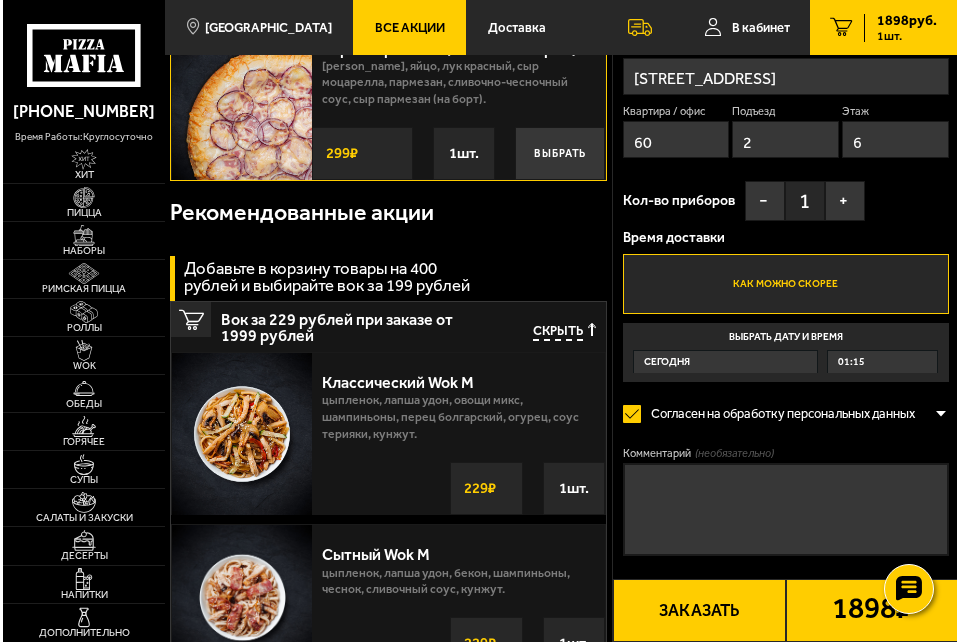 scroll, scrollTop: 870, scrollLeft: 0, axis: vertical 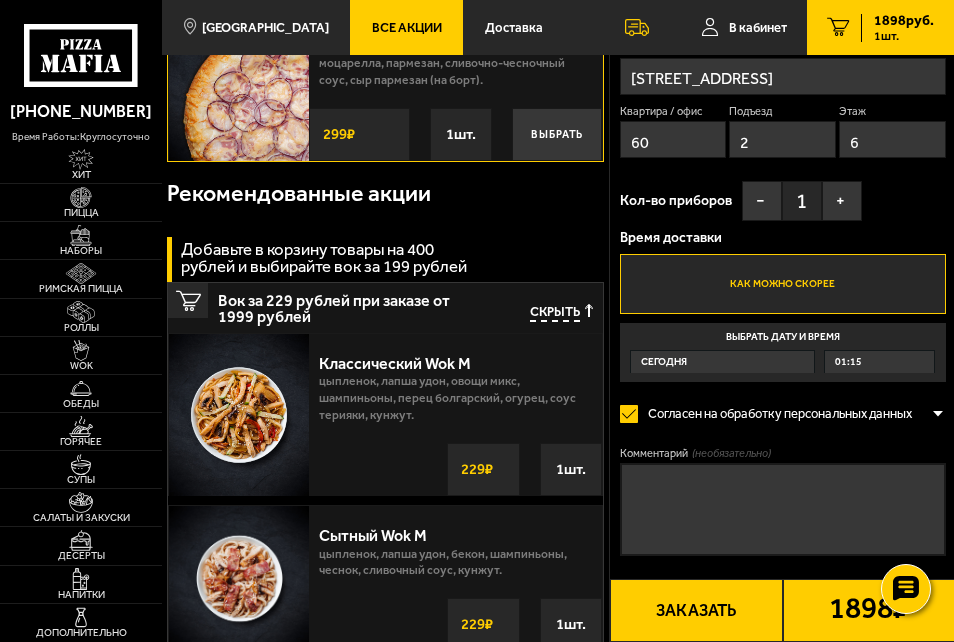 click on "1898  ₽" at bounding box center [869, 610] 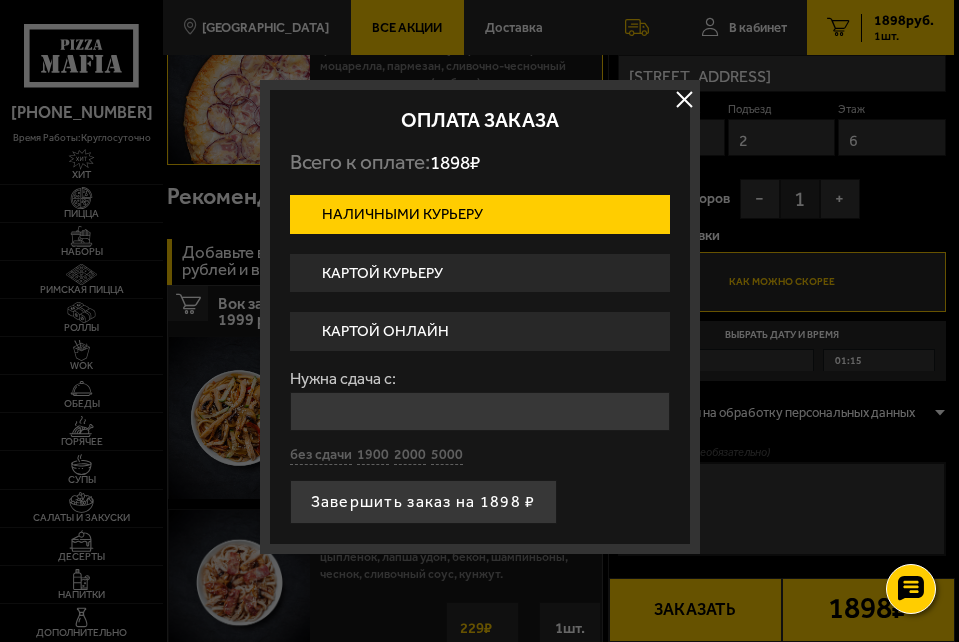 click on "Картой курьеру" at bounding box center (480, 273) 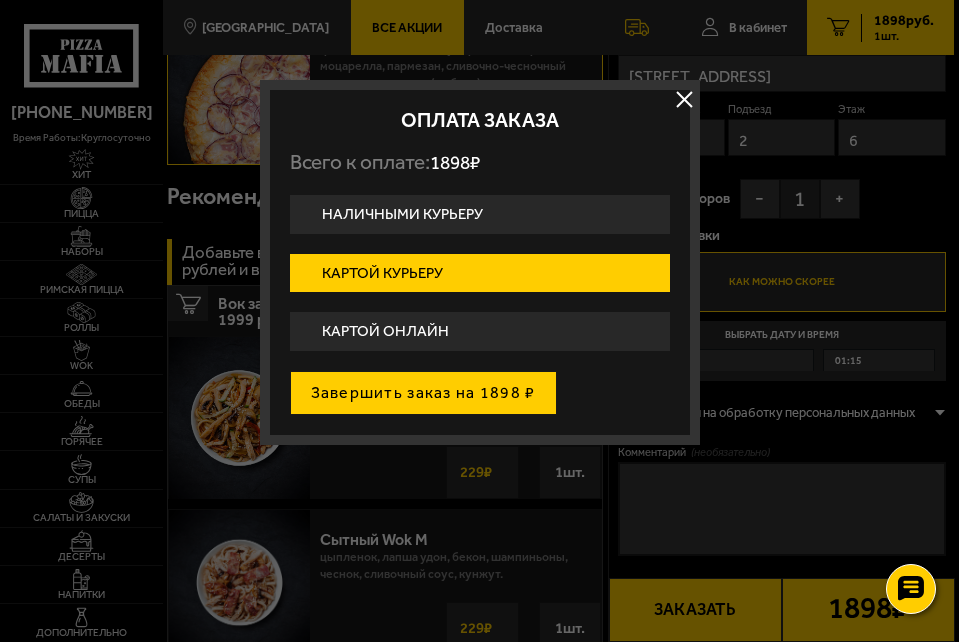 click on "Завершить заказ на 1898 ₽" at bounding box center [423, 393] 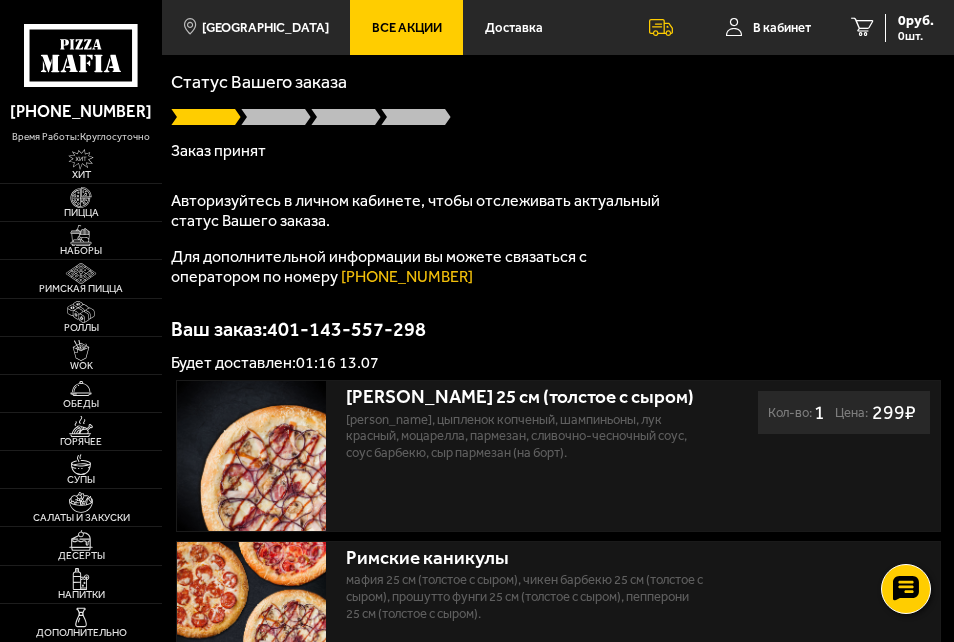 scroll, scrollTop: 0, scrollLeft: 0, axis: both 